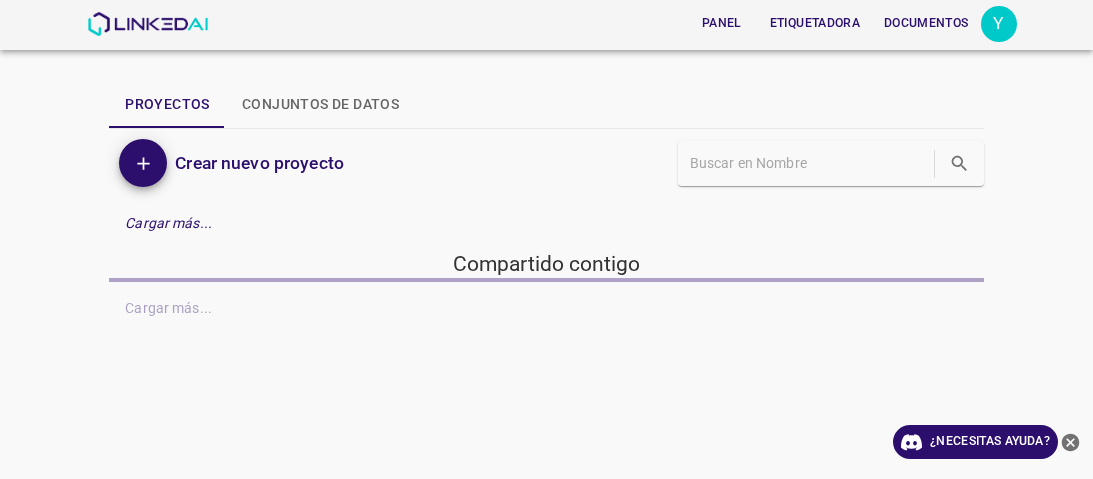 scroll, scrollTop: 0, scrollLeft: 0, axis: both 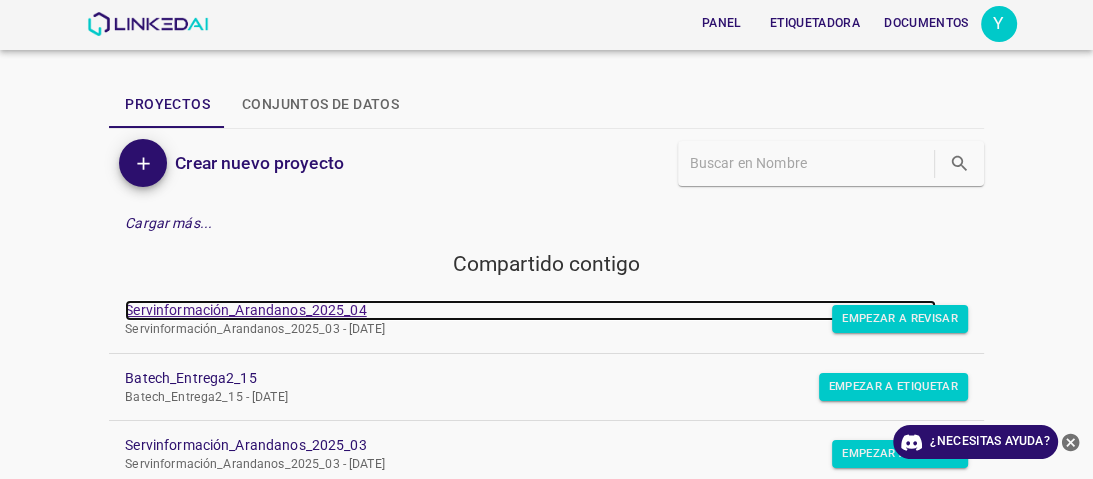 click on "Servinformación_Arandanos_2025_04" at bounding box center [245, 310] 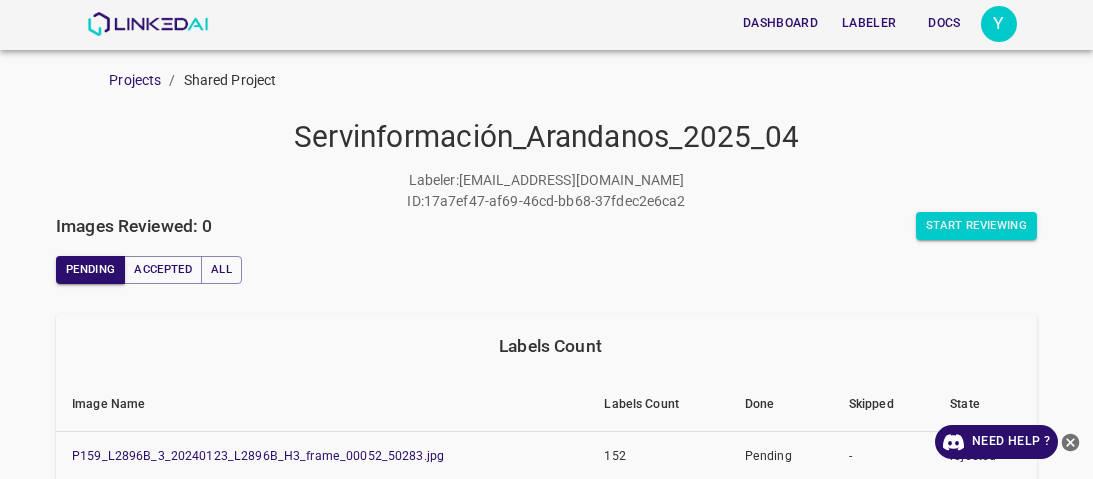 scroll, scrollTop: 0, scrollLeft: 0, axis: both 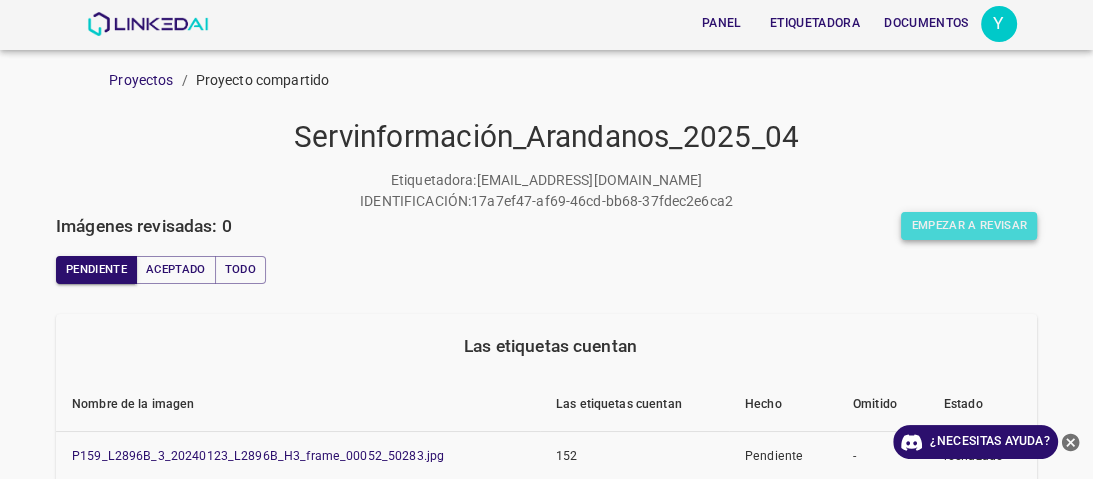click on "Empezar a revisar" at bounding box center (969, 225) 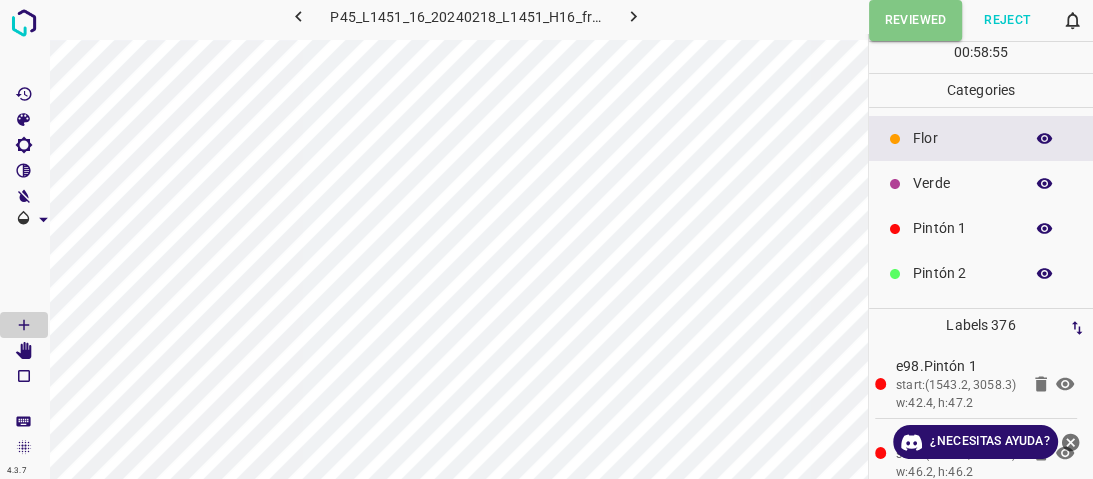 click 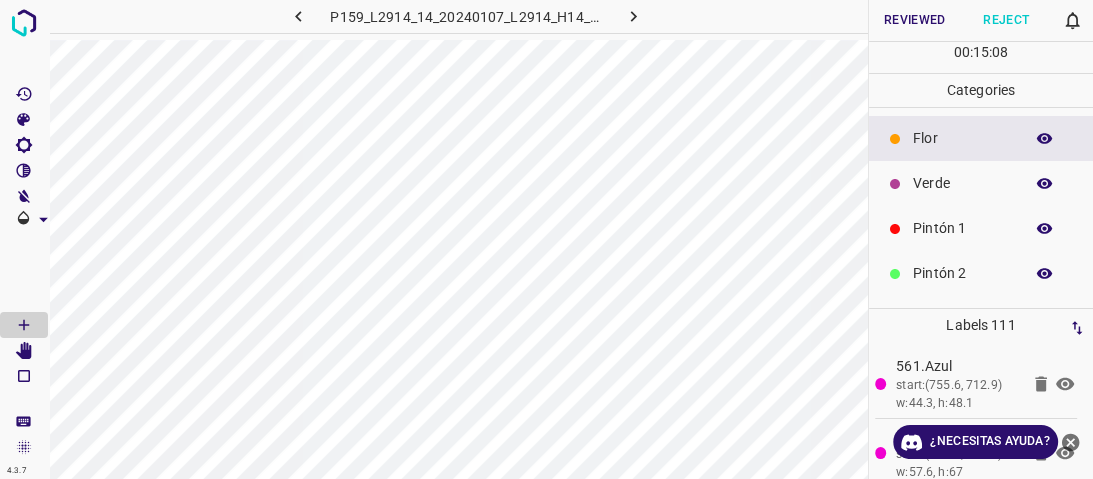 click 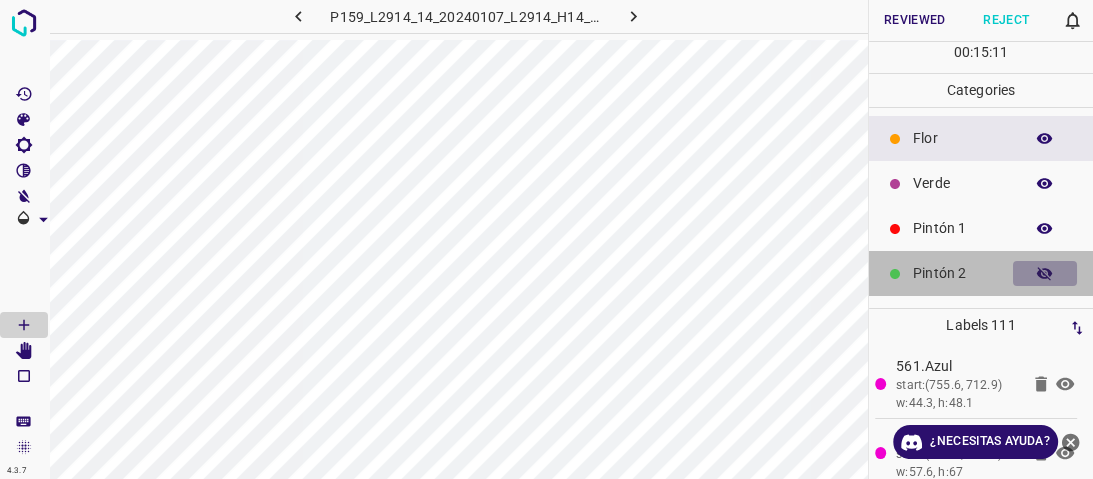 click at bounding box center [1045, 274] 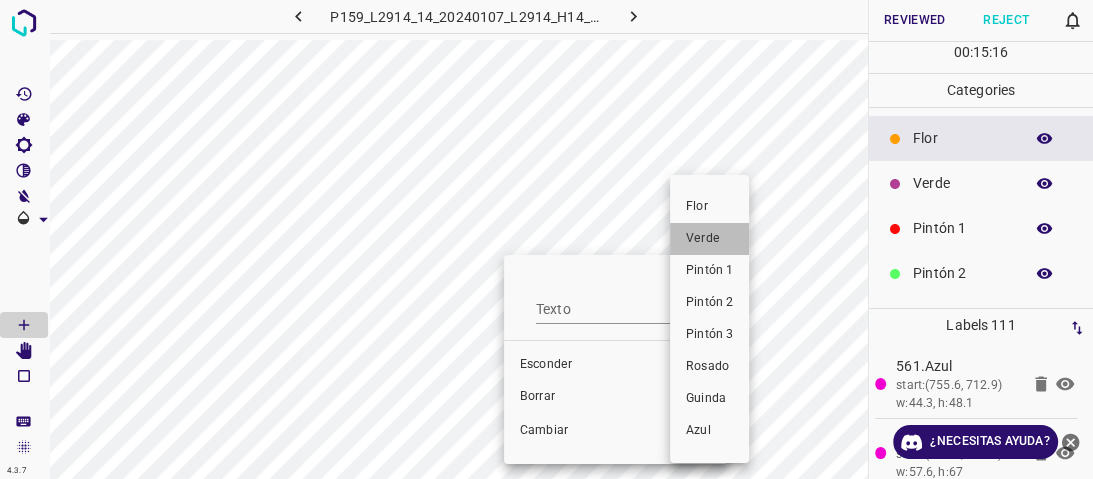 click on "Verde" at bounding box center (703, 238) 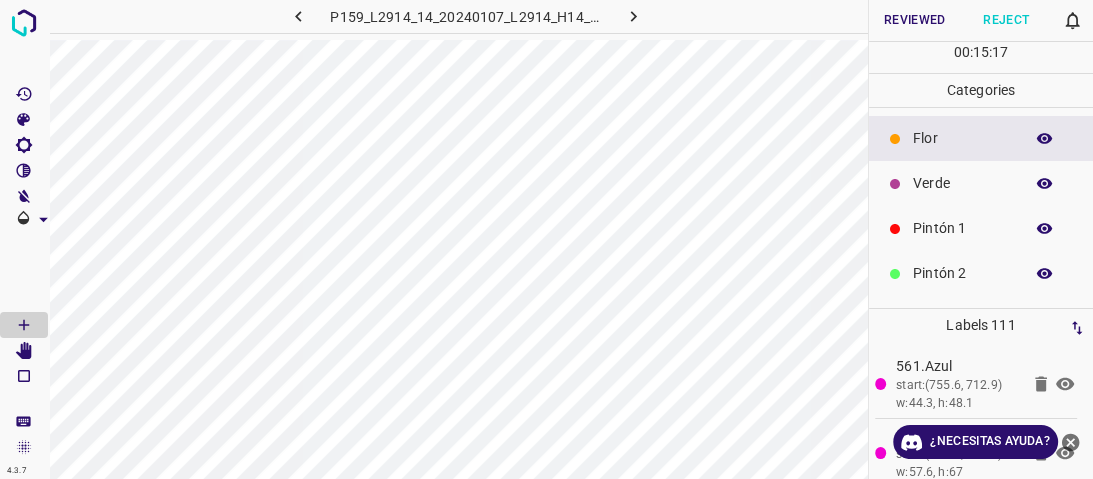 click 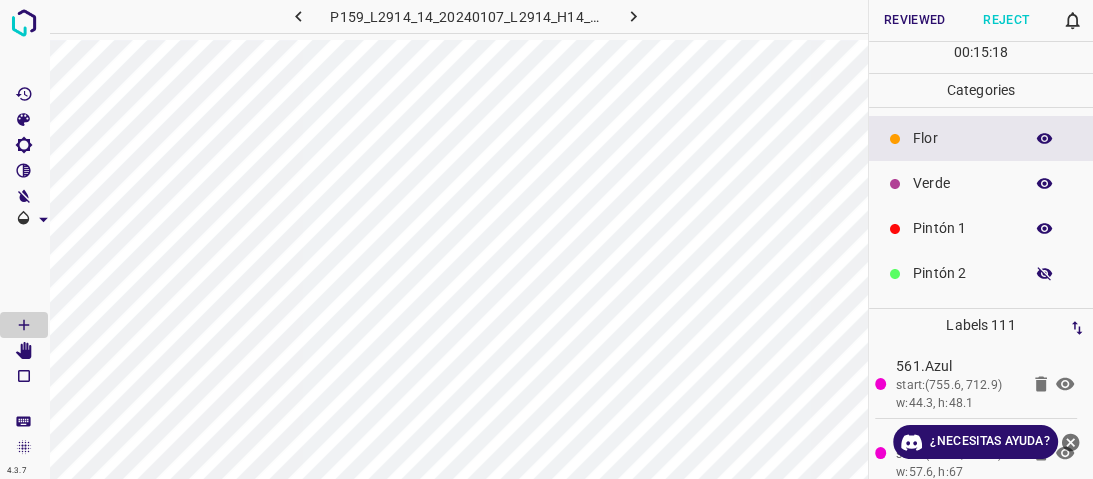 click at bounding box center [1045, 274] 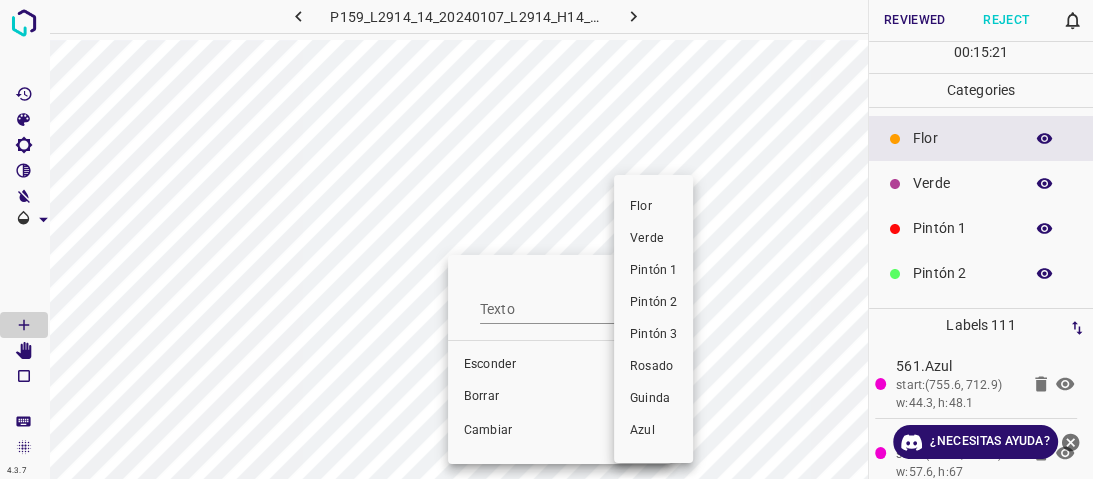 click on "Verde" at bounding box center (647, 238) 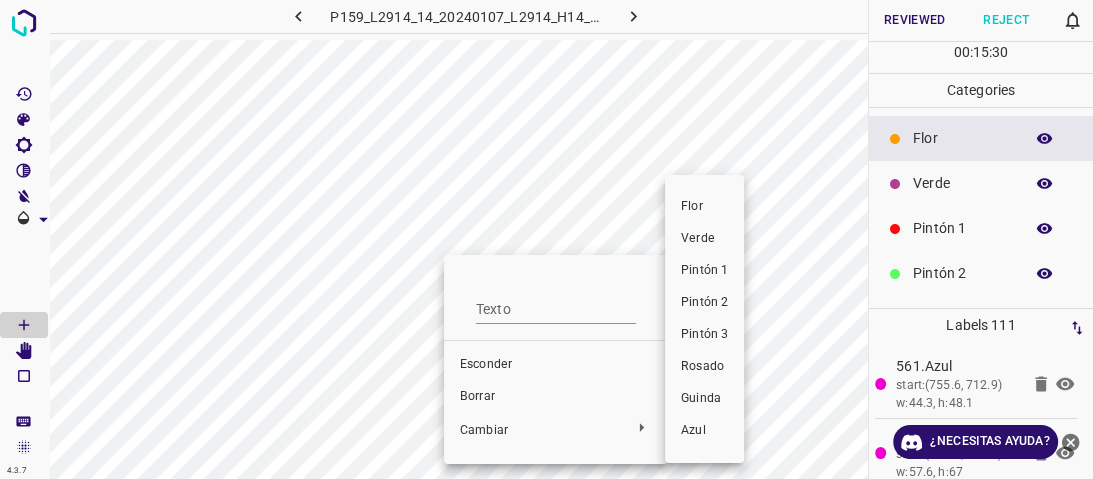click on "Verde" at bounding box center [704, 239] 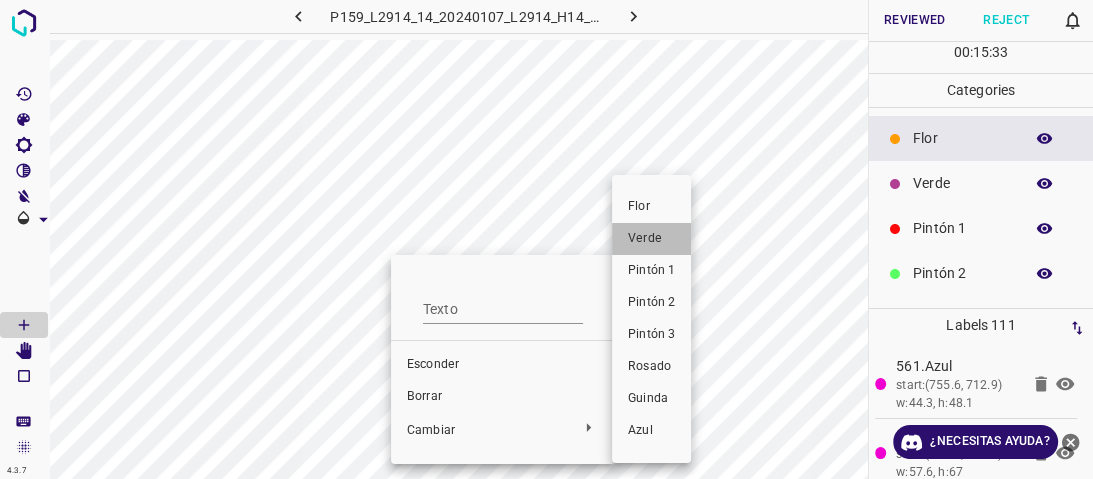 drag, startPoint x: 636, startPoint y: 249, endPoint x: 503, endPoint y: 316, distance: 148.9228 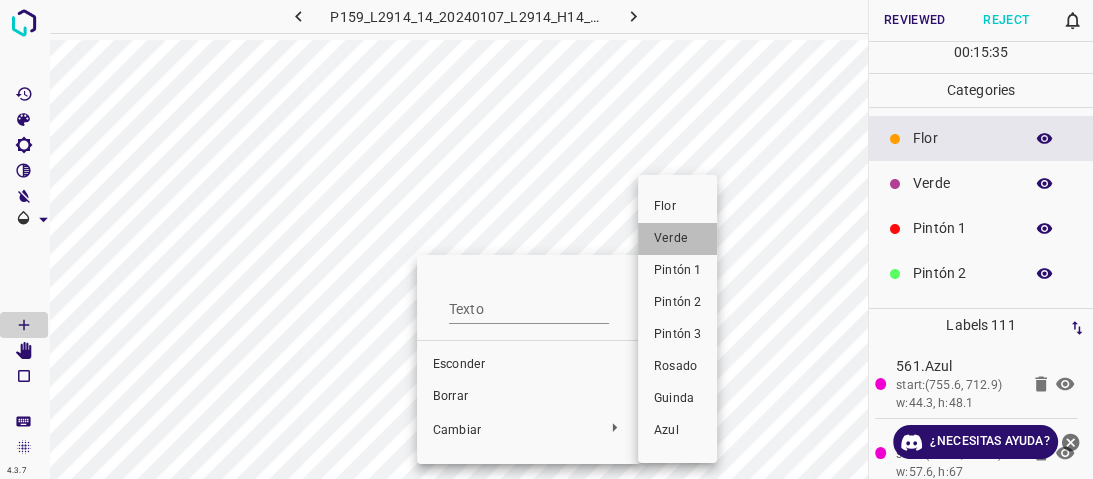 click on "Verde" at bounding box center [671, 238] 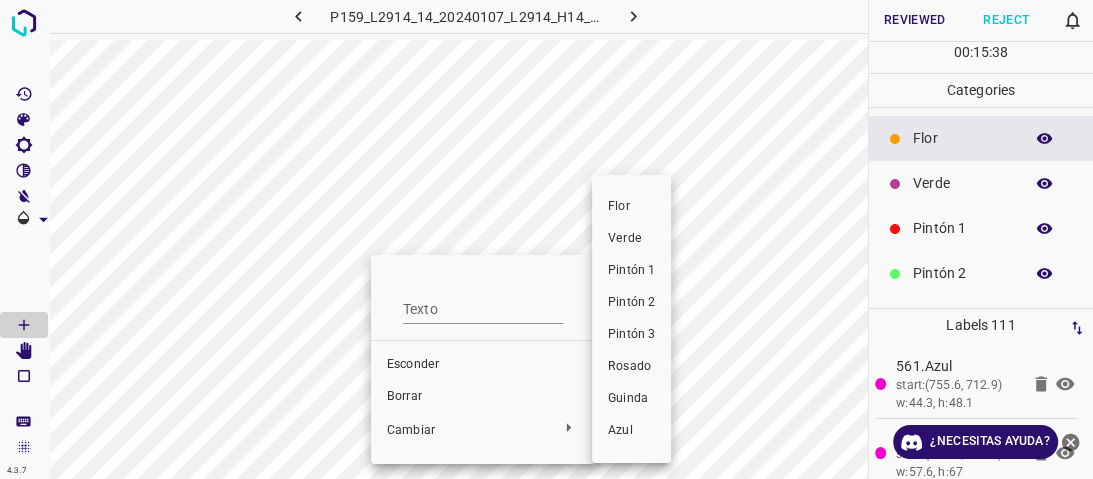 click on "Verde" at bounding box center [631, 239] 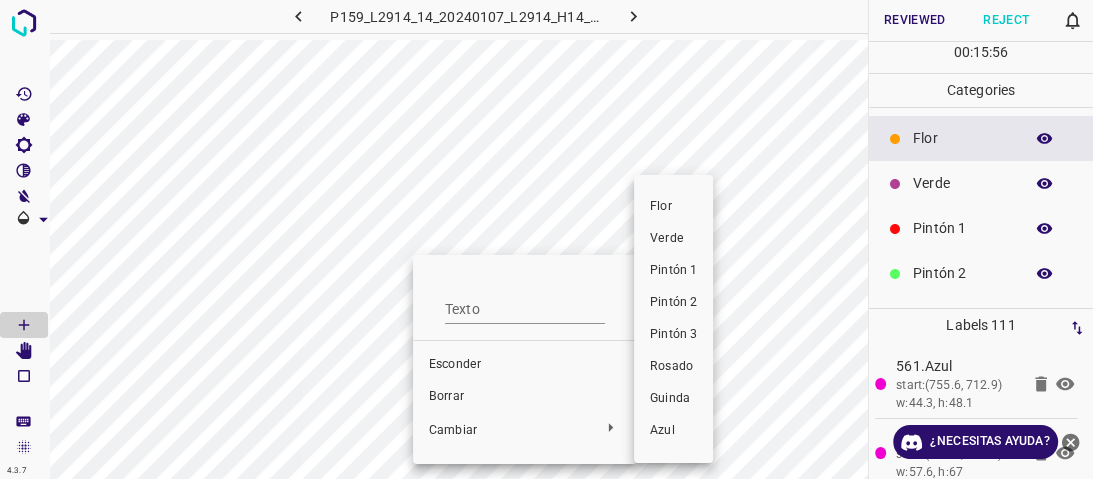 click at bounding box center (546, 239) 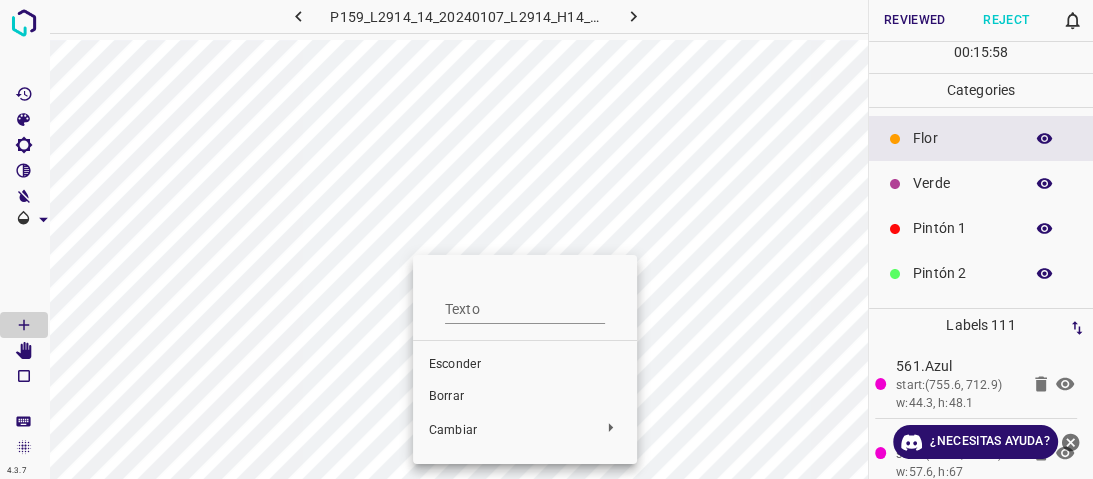 click at bounding box center [546, 239] 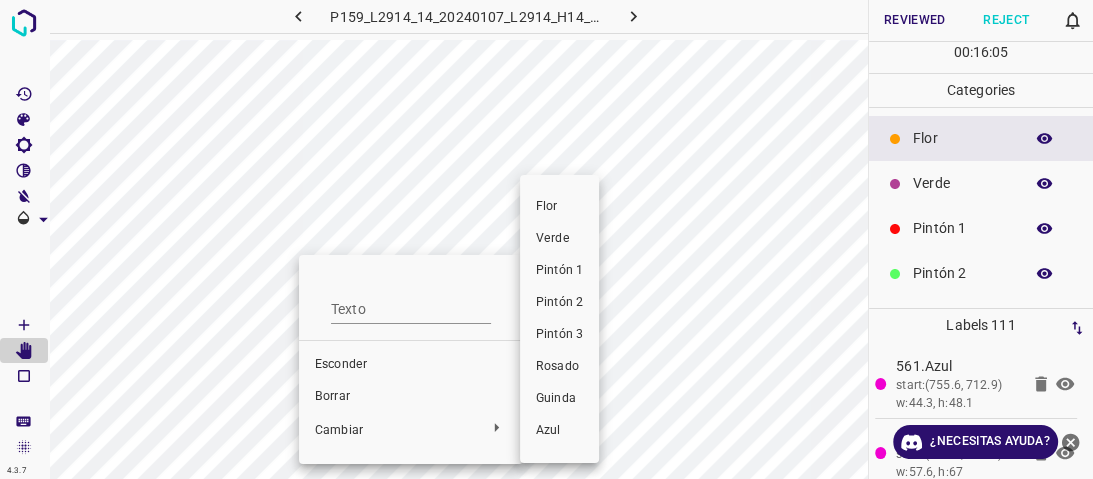 click on "Verde" at bounding box center [553, 238] 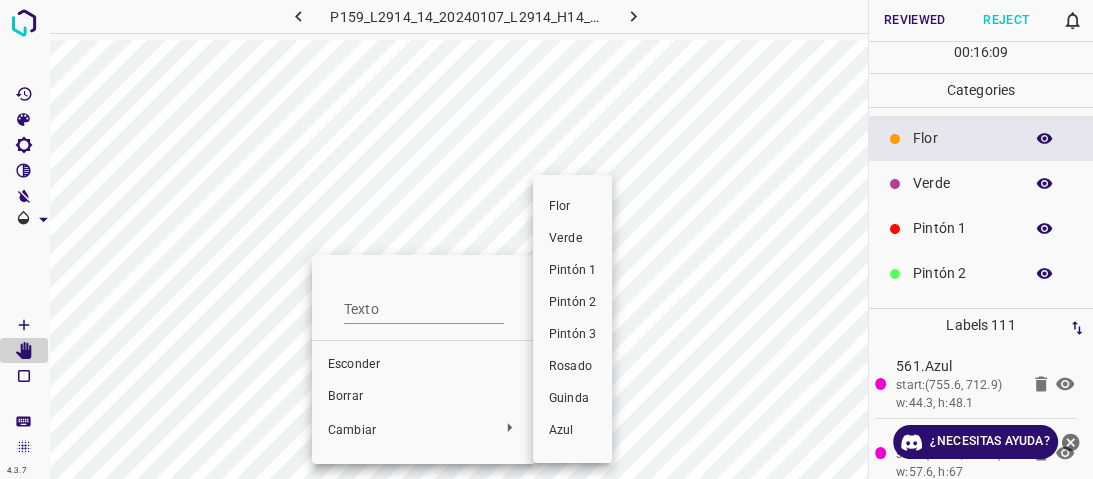 click on "Verde" at bounding box center (566, 238) 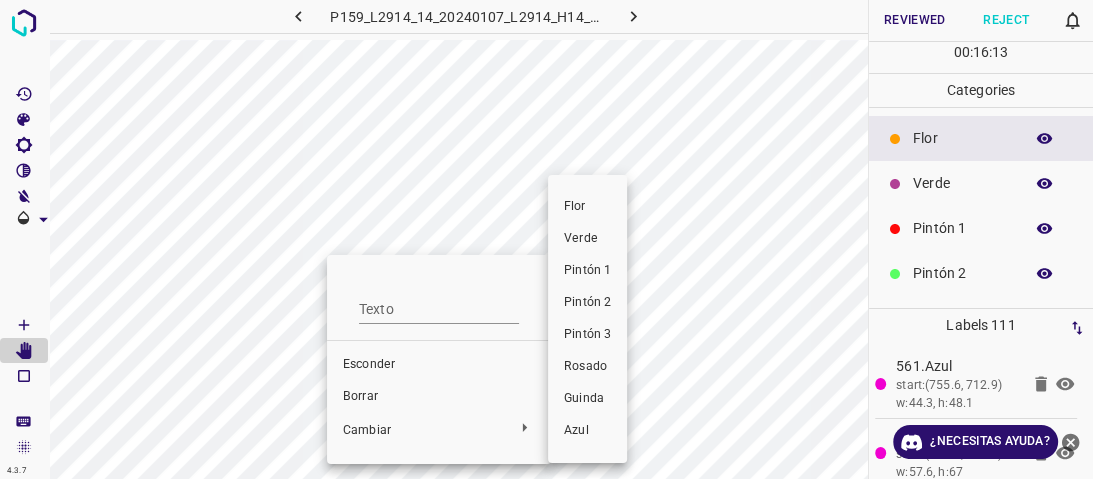click on "Verde" at bounding box center [581, 238] 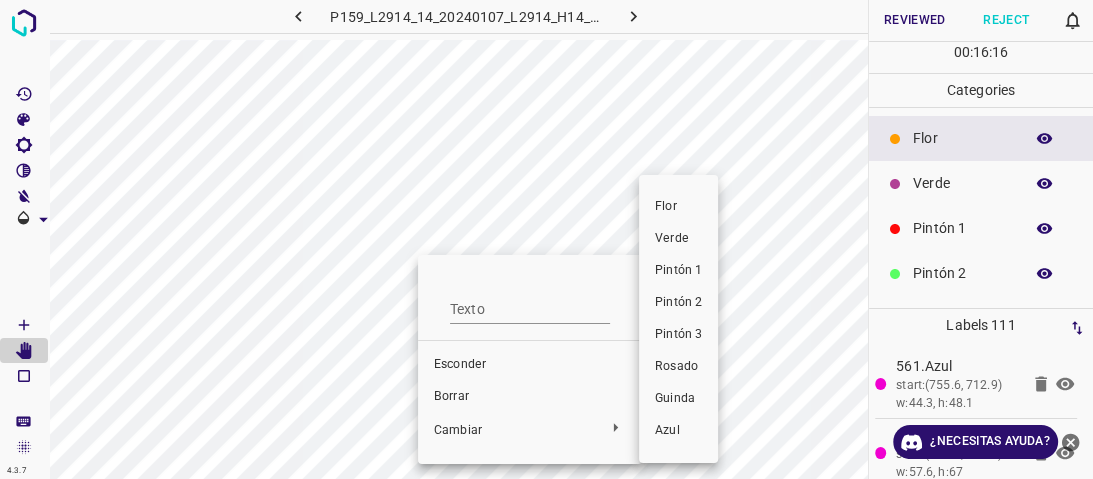 click on "Verde" at bounding box center [678, 239] 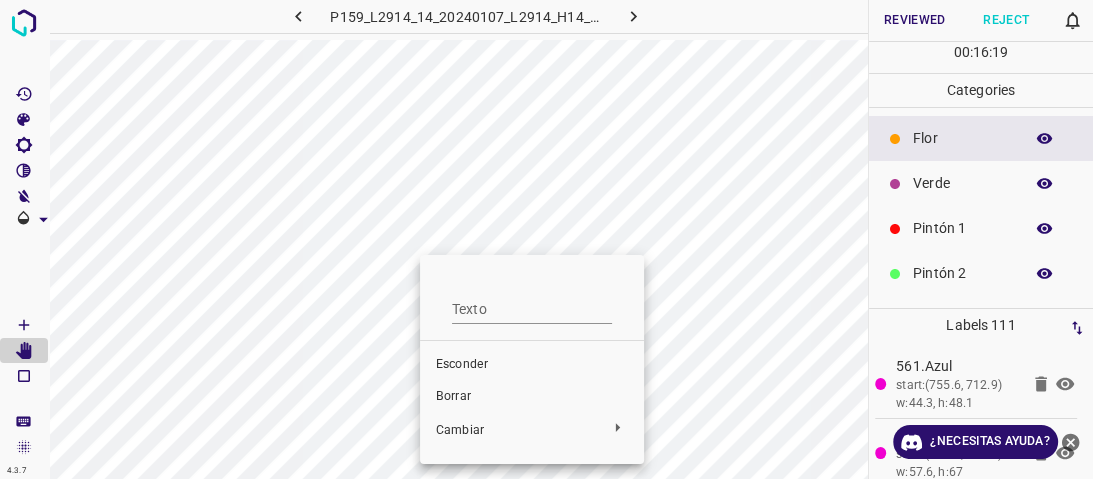 click at bounding box center [546, 239] 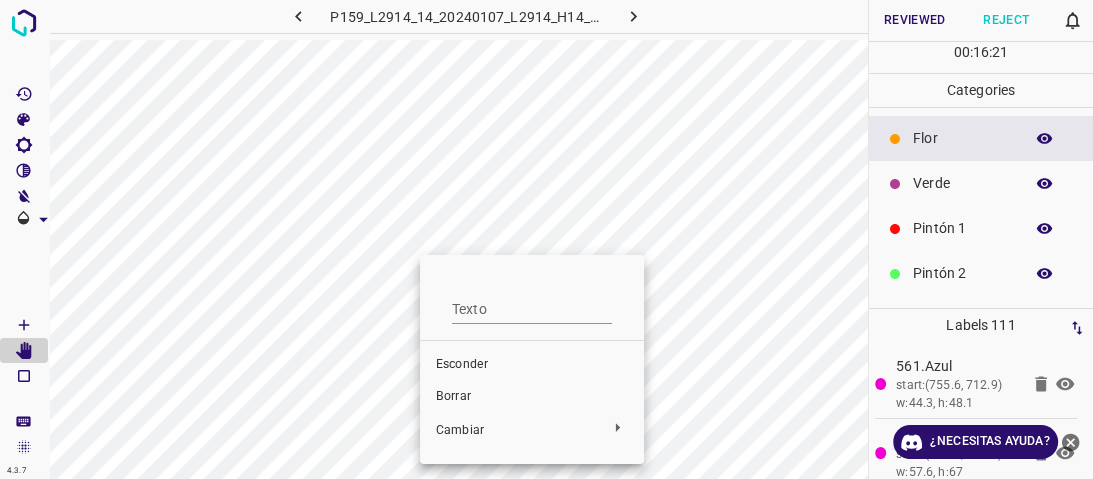 click at bounding box center [546, 239] 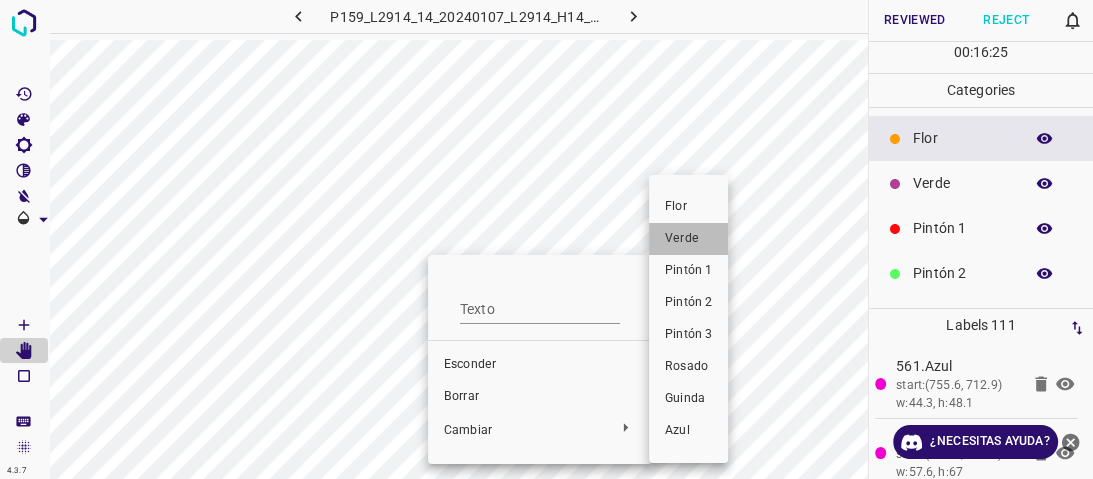 click on "Verde" at bounding box center [688, 239] 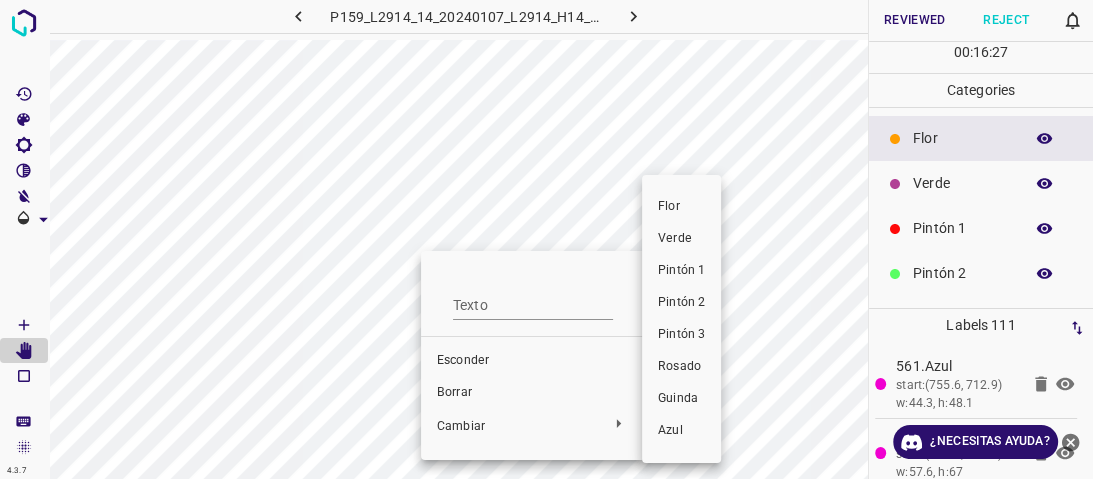 click on "Verde" at bounding box center [681, 239] 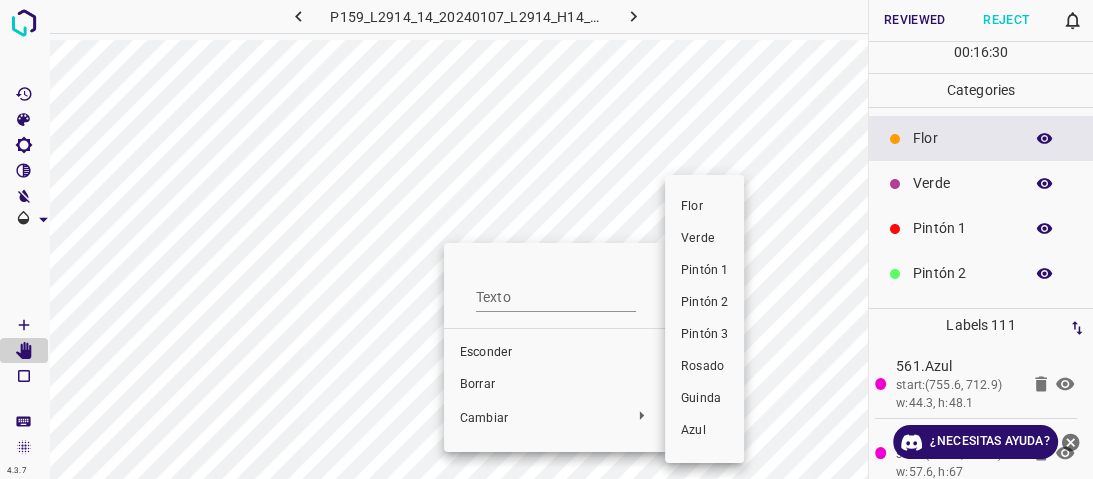 drag, startPoint x: 703, startPoint y: 244, endPoint x: 421, endPoint y: 234, distance: 282.17725 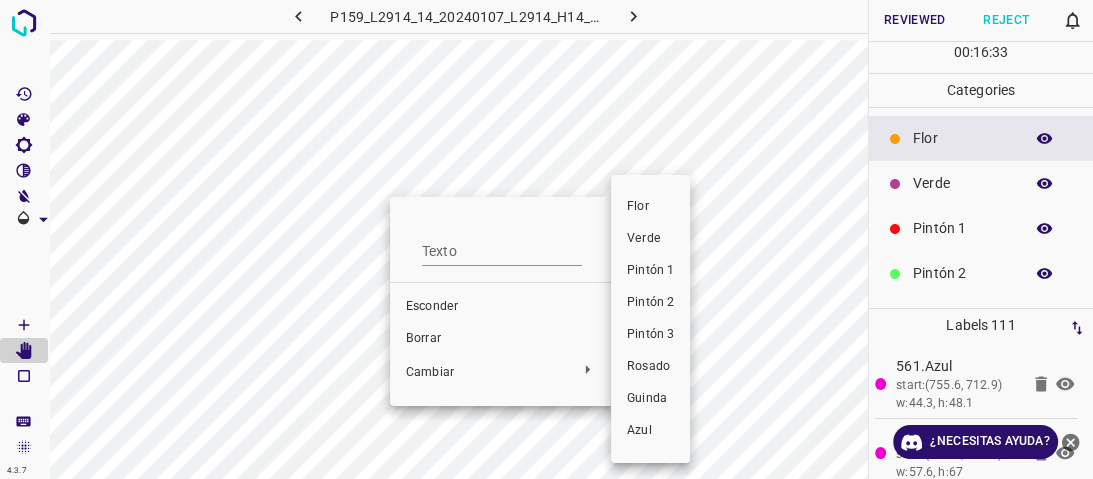 drag, startPoint x: 666, startPoint y: 242, endPoint x: 500, endPoint y: 233, distance: 166.24379 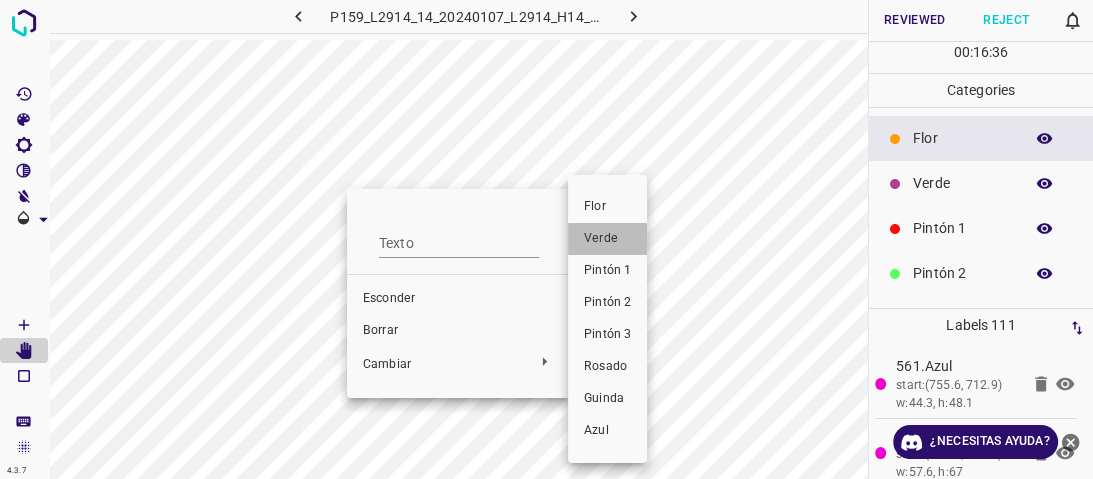 click on "Verde" at bounding box center (607, 239) 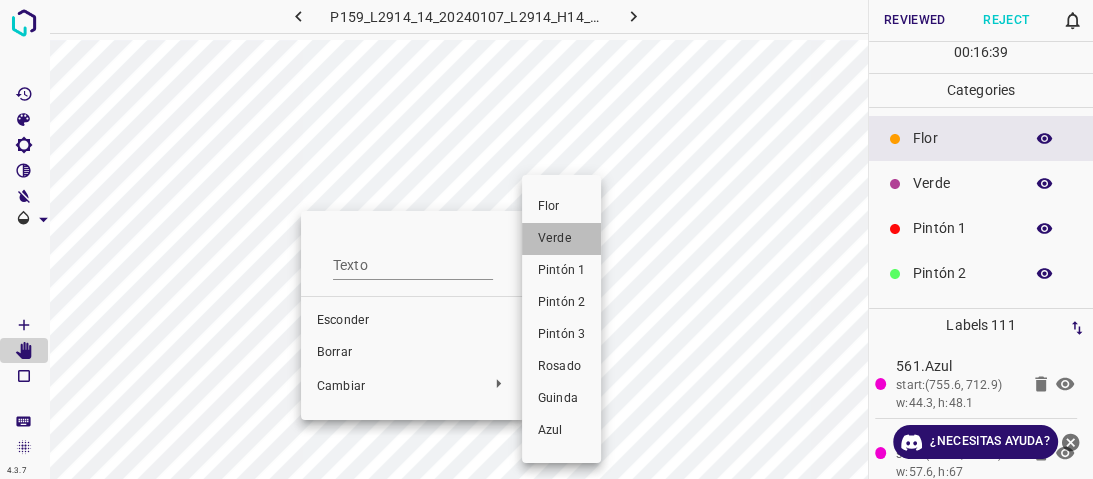 click on "Verde" at bounding box center [555, 238] 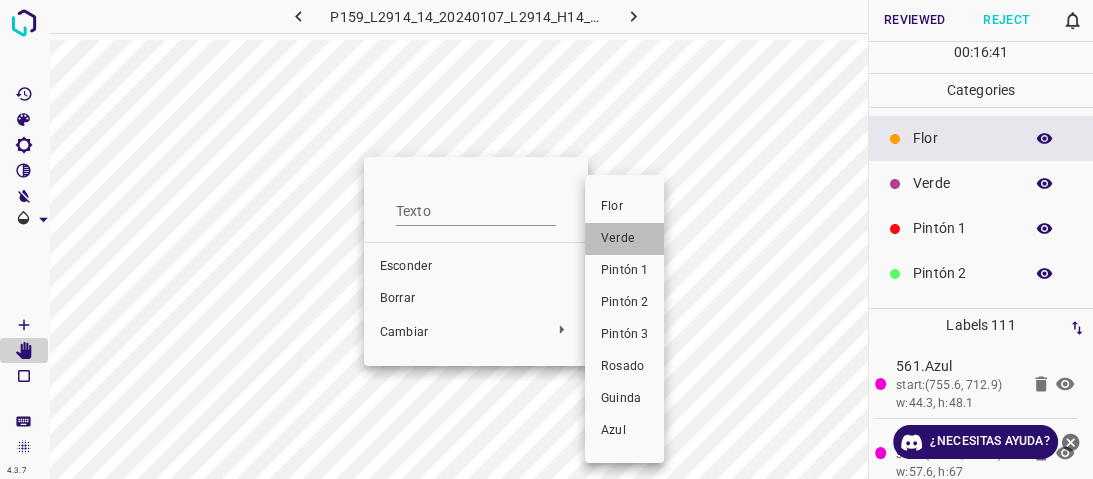 click on "Verde" at bounding box center [624, 239] 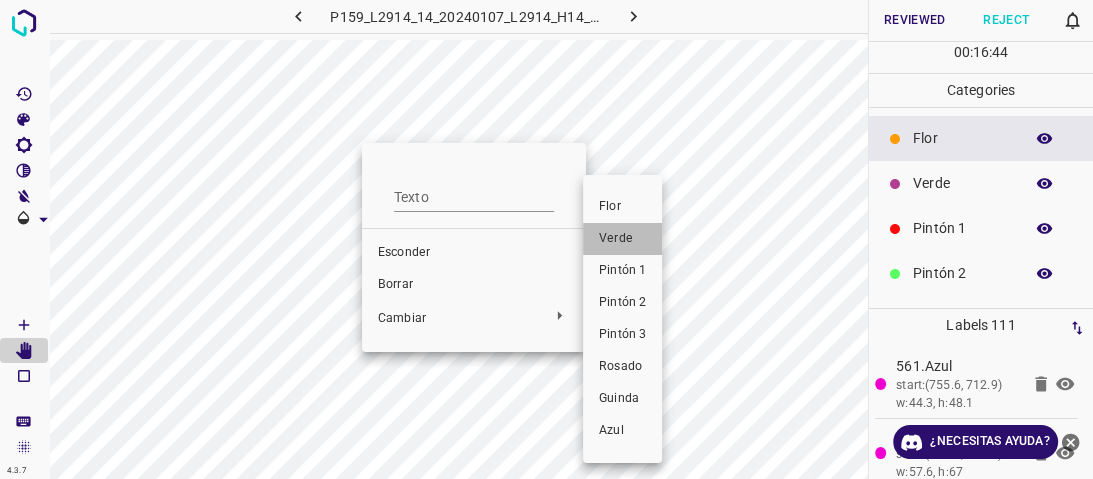 click on "Verde" at bounding box center (616, 238) 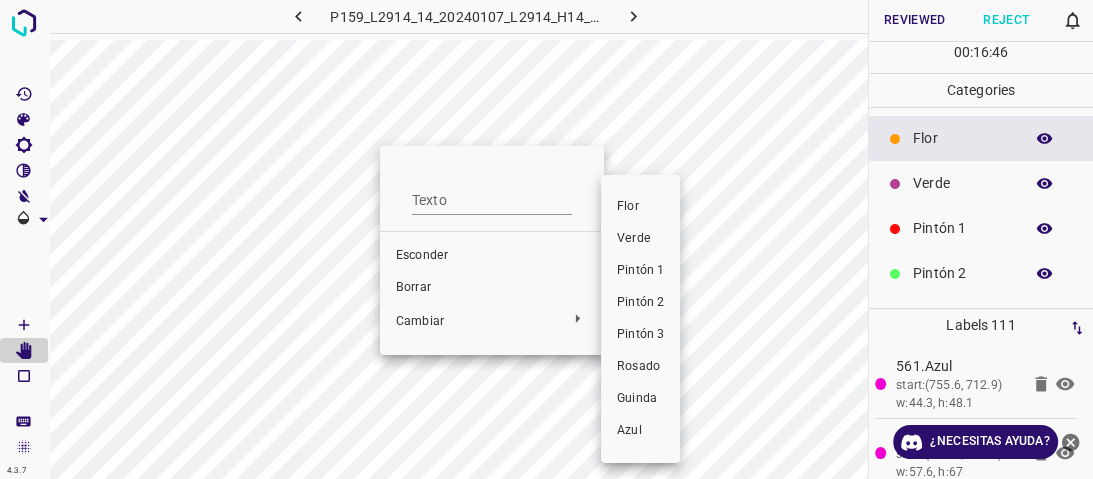 drag, startPoint x: 637, startPoint y: 236, endPoint x: 403, endPoint y: 197, distance: 237.22774 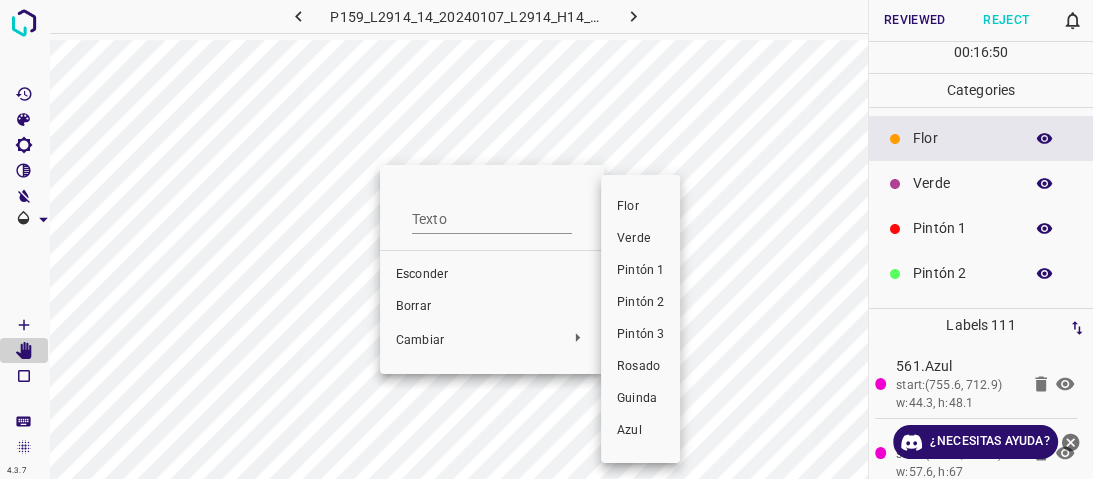 click at bounding box center (546, 239) 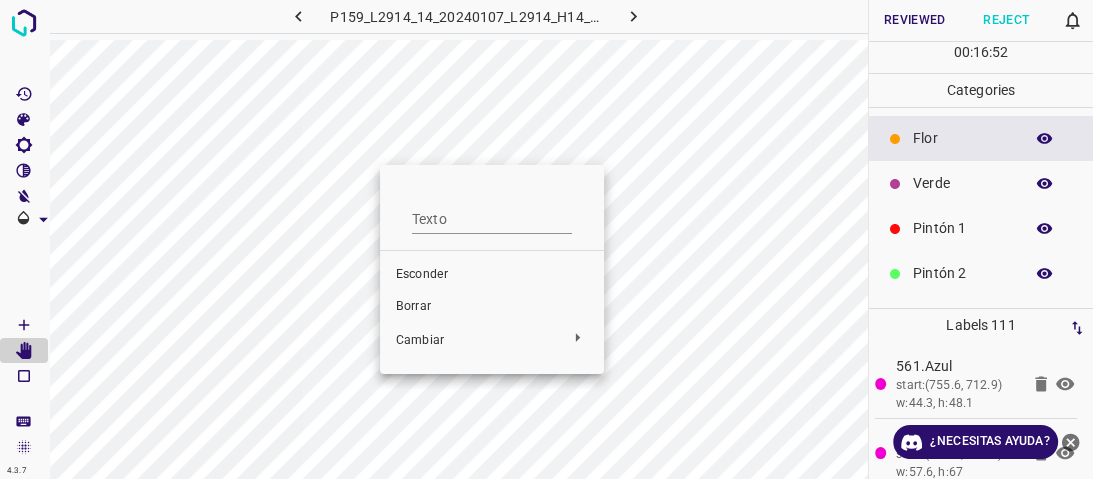 click at bounding box center [546, 239] 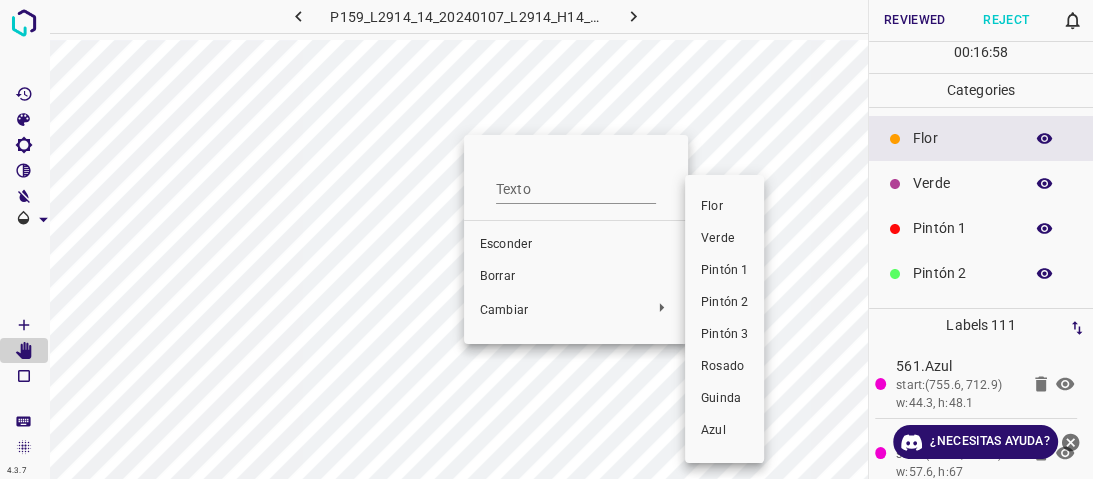 drag, startPoint x: 744, startPoint y: 242, endPoint x: 657, endPoint y: 240, distance: 87.02299 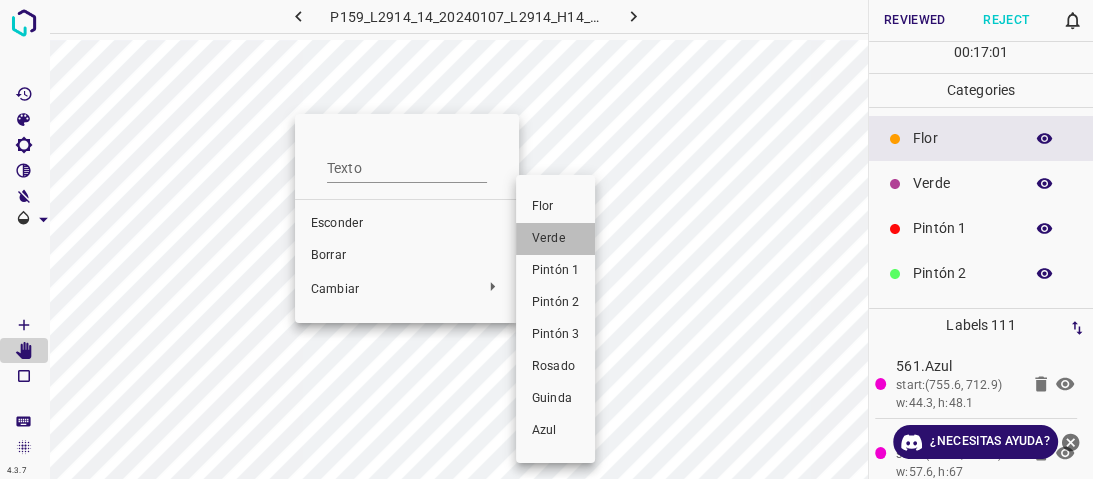 drag, startPoint x: 561, startPoint y: 239, endPoint x: 207, endPoint y: 196, distance: 356.60202 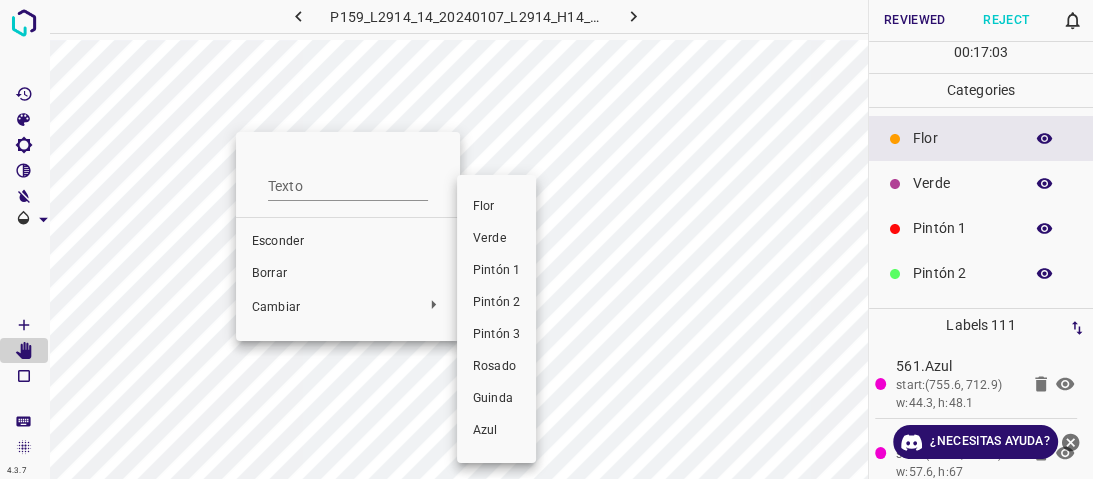 click on "Verde" at bounding box center [496, 239] 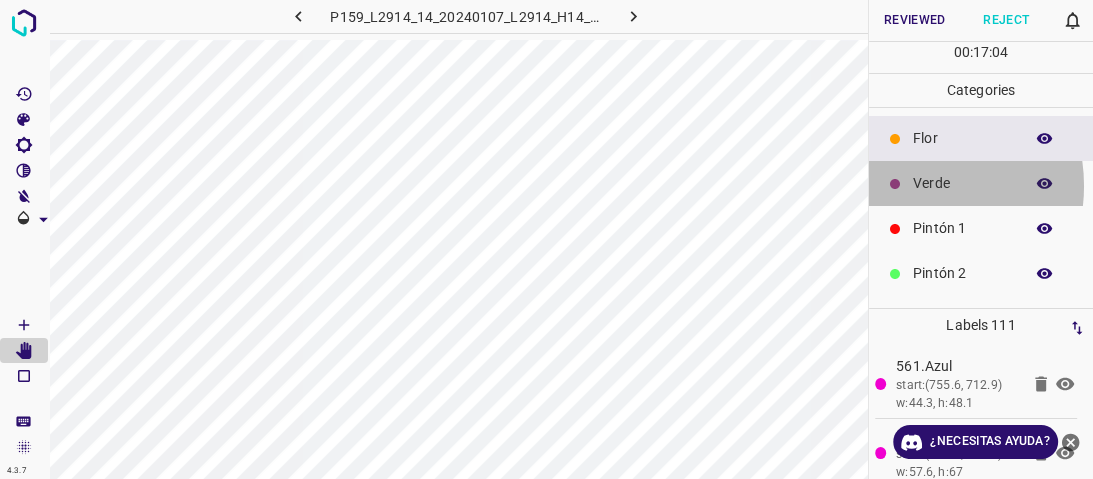 click on "Verde" at bounding box center [981, 183] 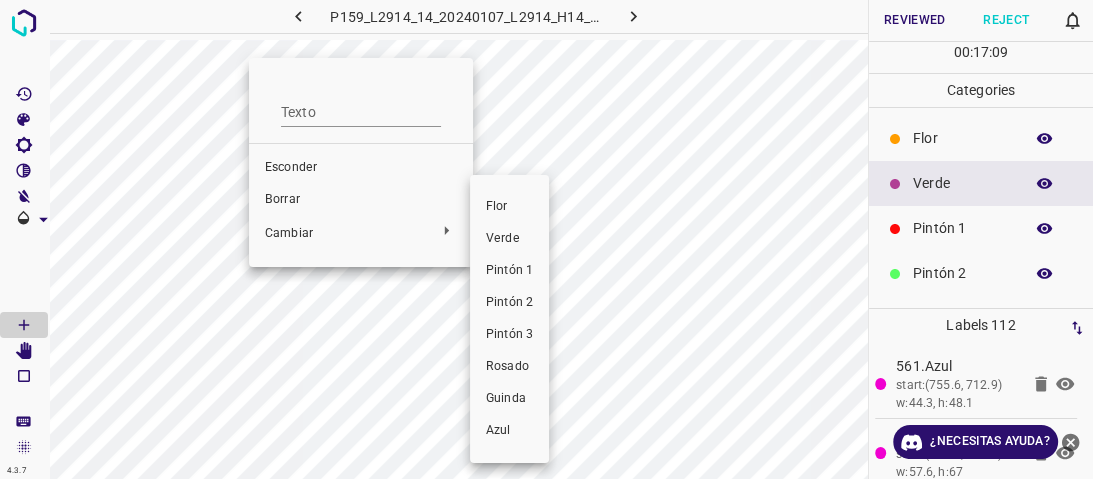 click on "Verde" at bounding box center [503, 238] 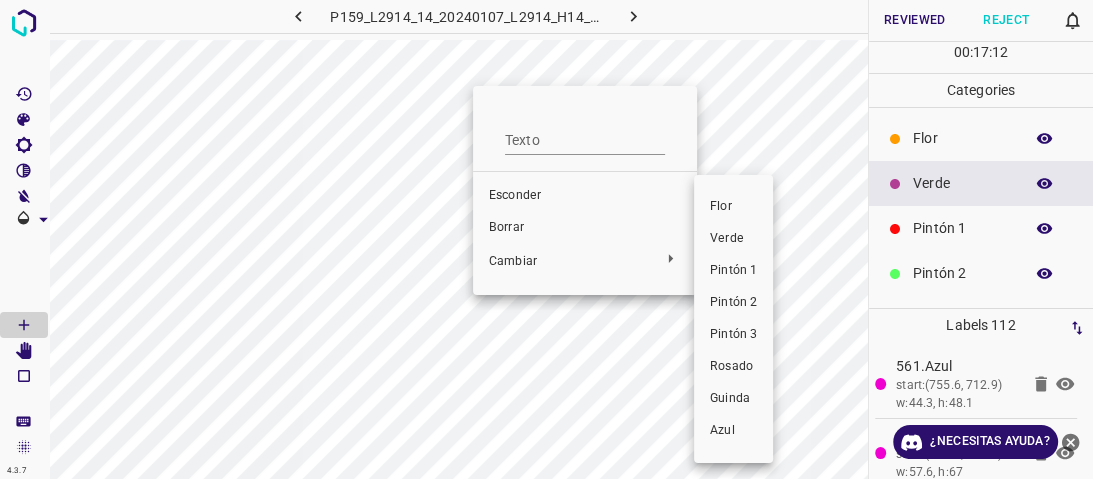 click on "Verde" at bounding box center (727, 238) 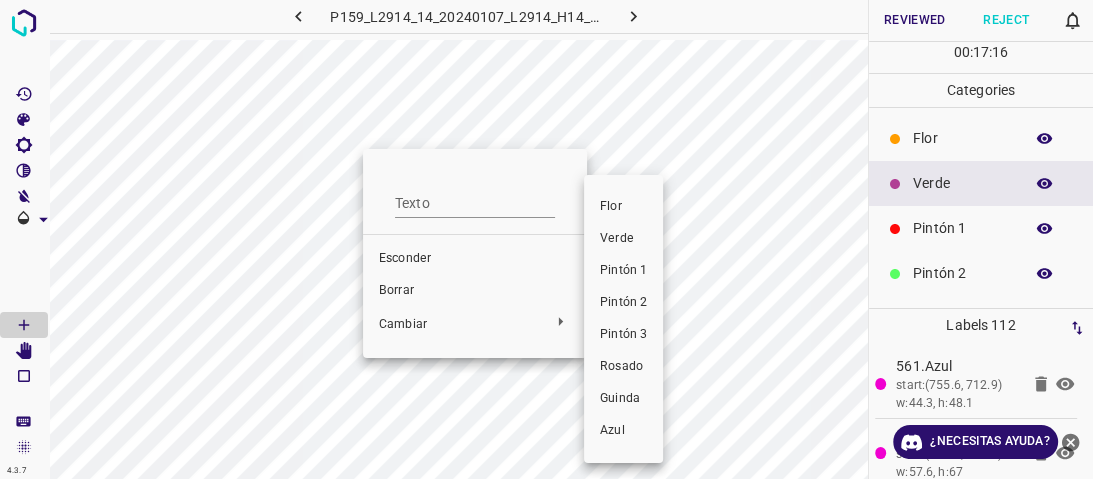 click at bounding box center (546, 239) 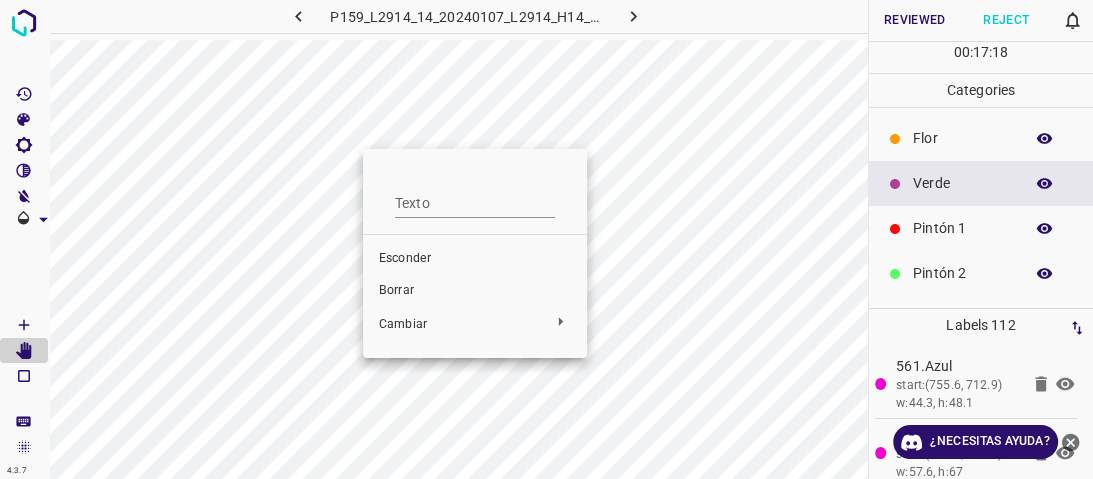 click at bounding box center [546, 239] 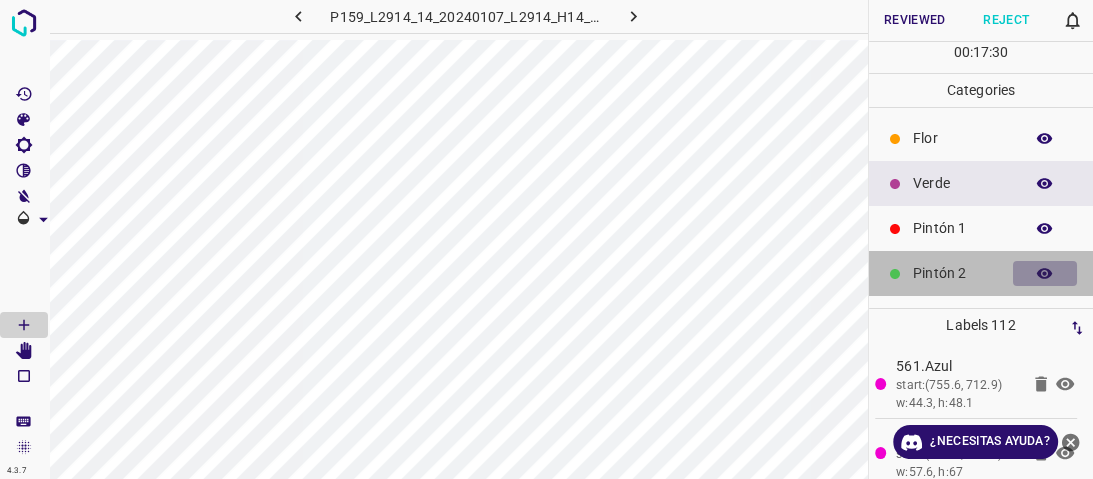 click 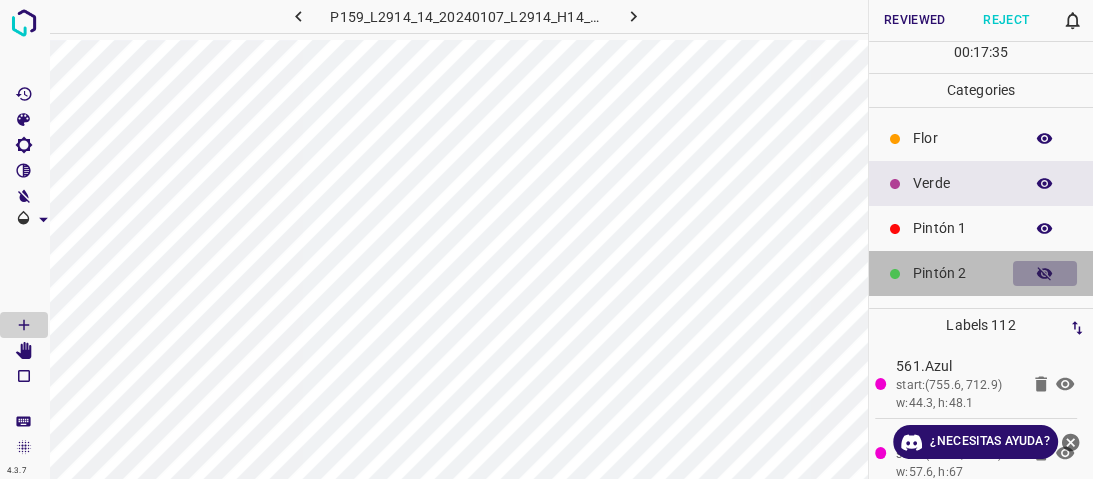 click 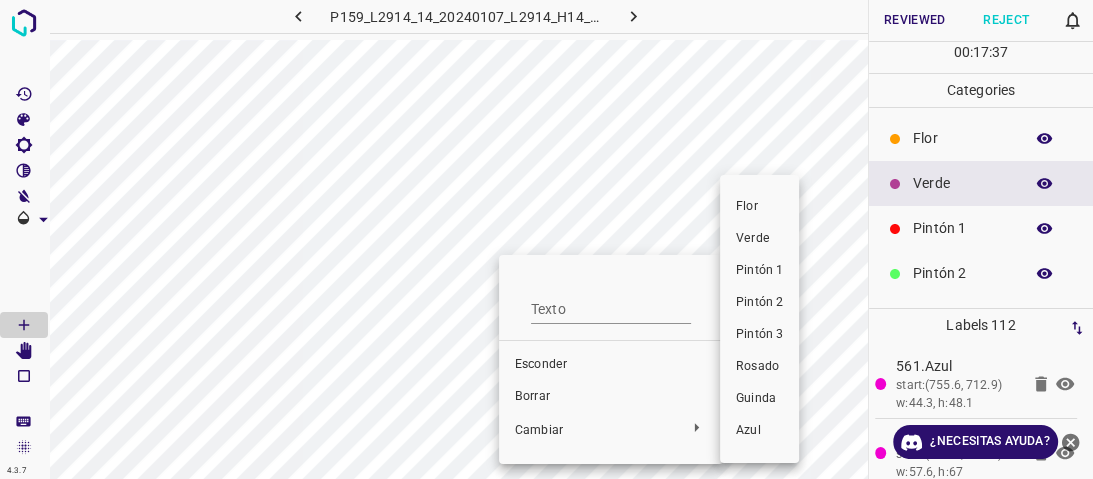 click on "Verde" at bounding box center [753, 238] 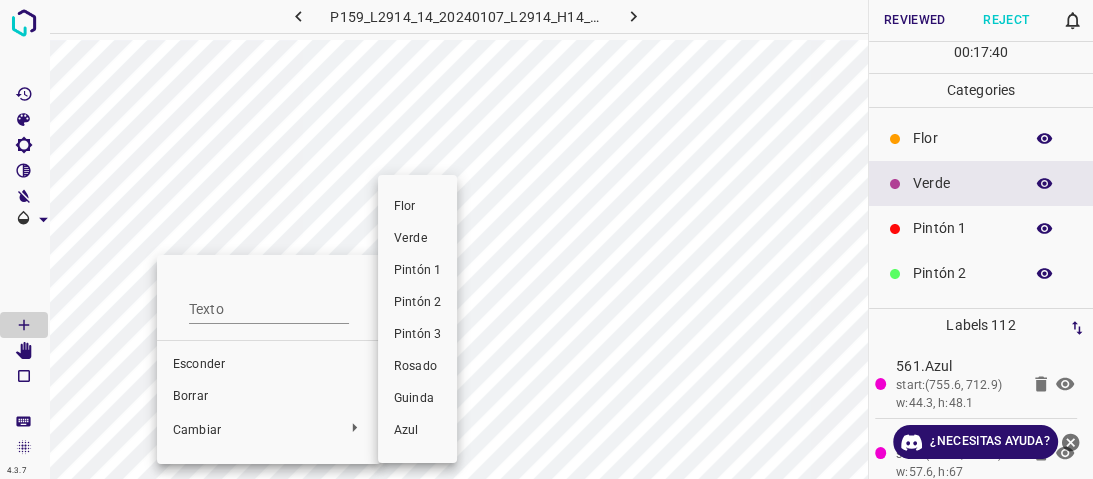click on "Verde" at bounding box center (417, 239) 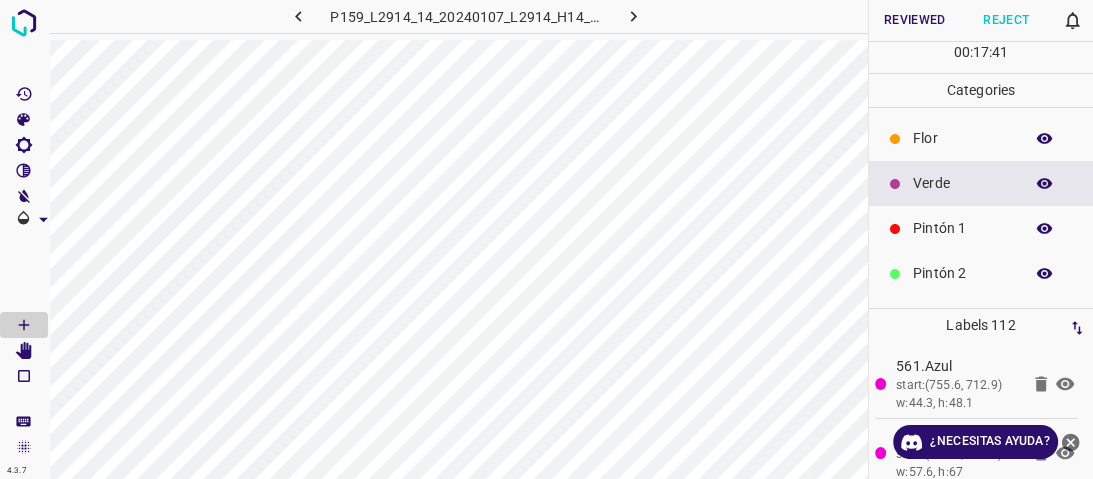 click 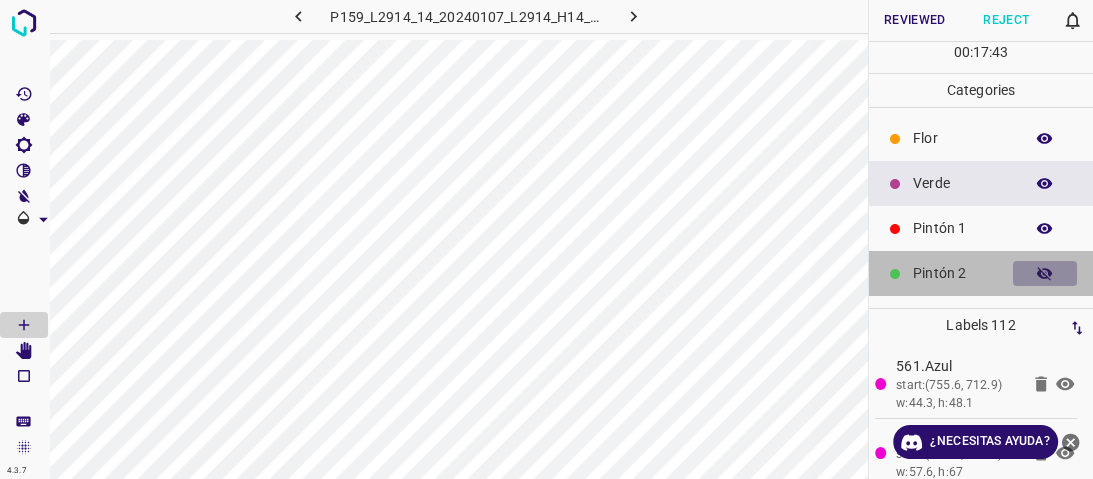 click 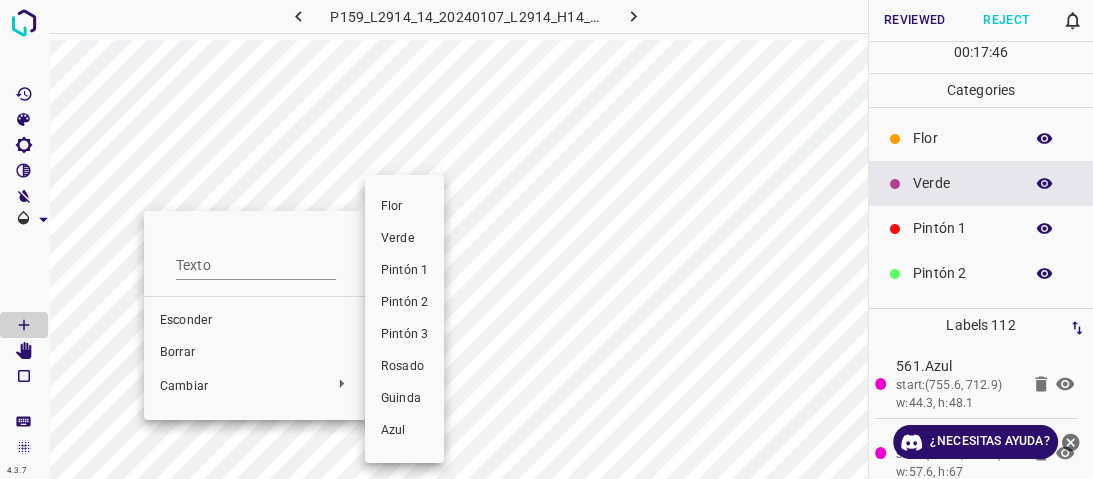 click on "Verde" at bounding box center [398, 238] 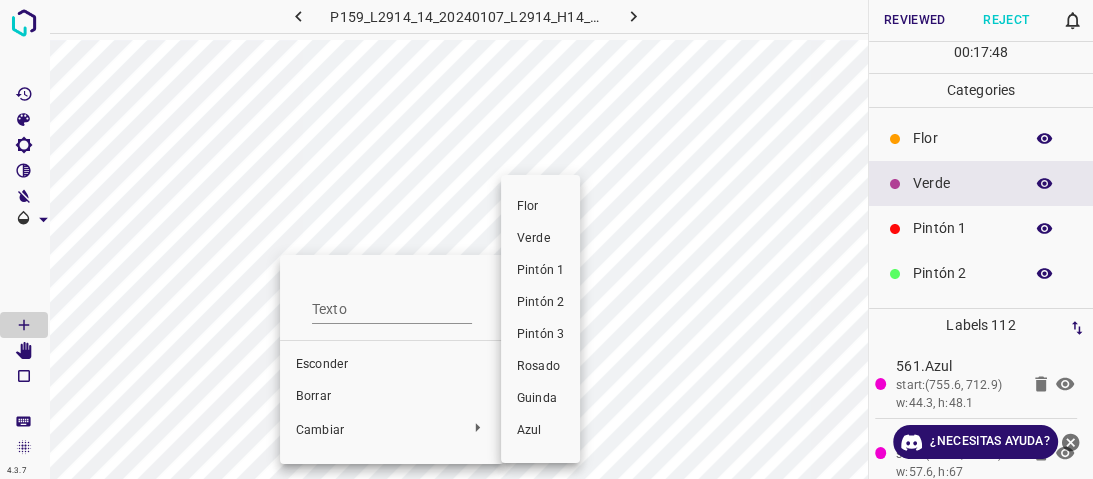 click on "Verde" at bounding box center (540, 239) 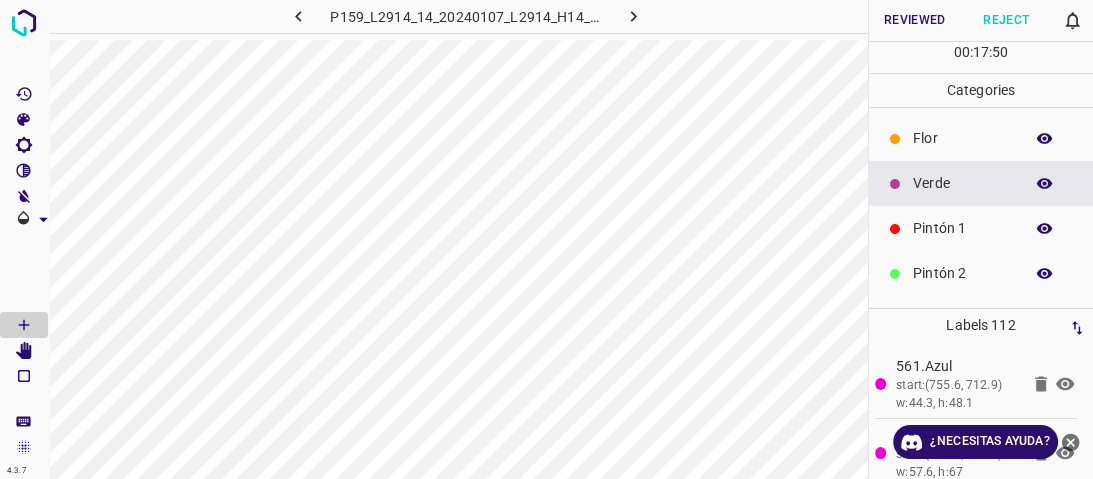 click 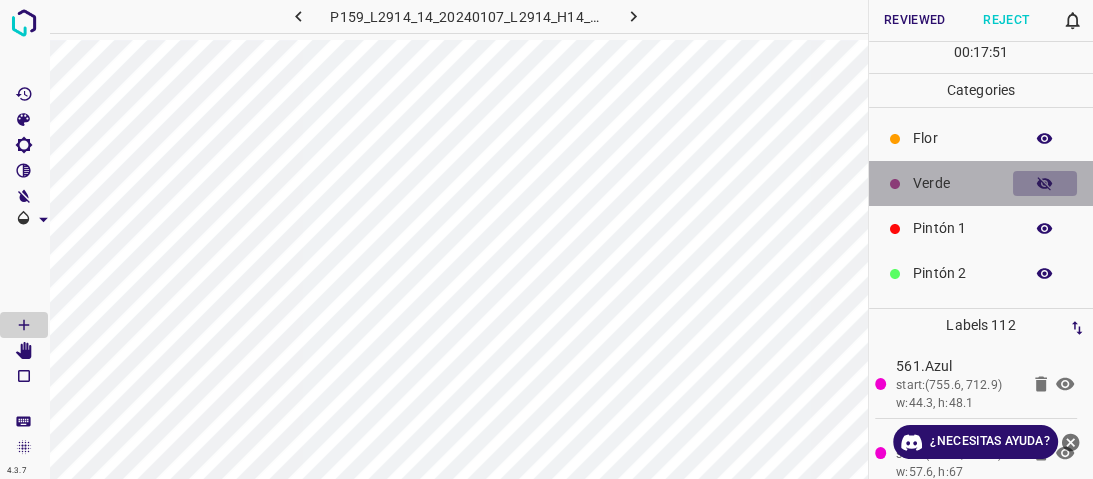 click 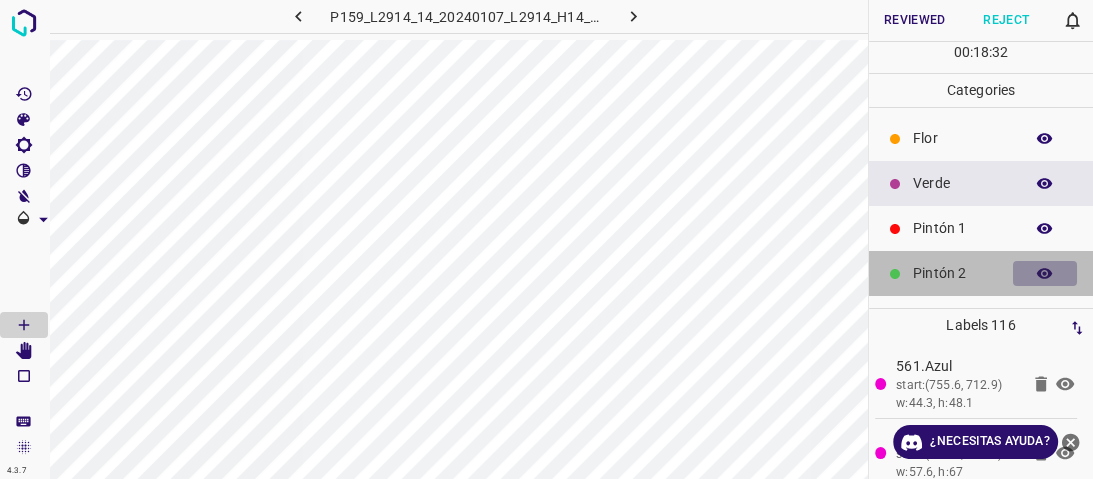 click at bounding box center [1045, 274] 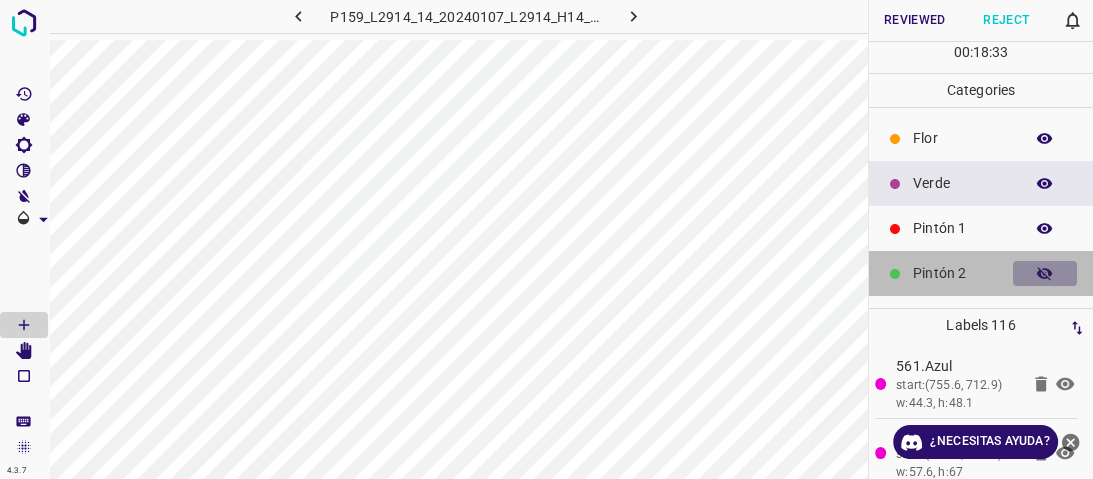 click at bounding box center [1045, 274] 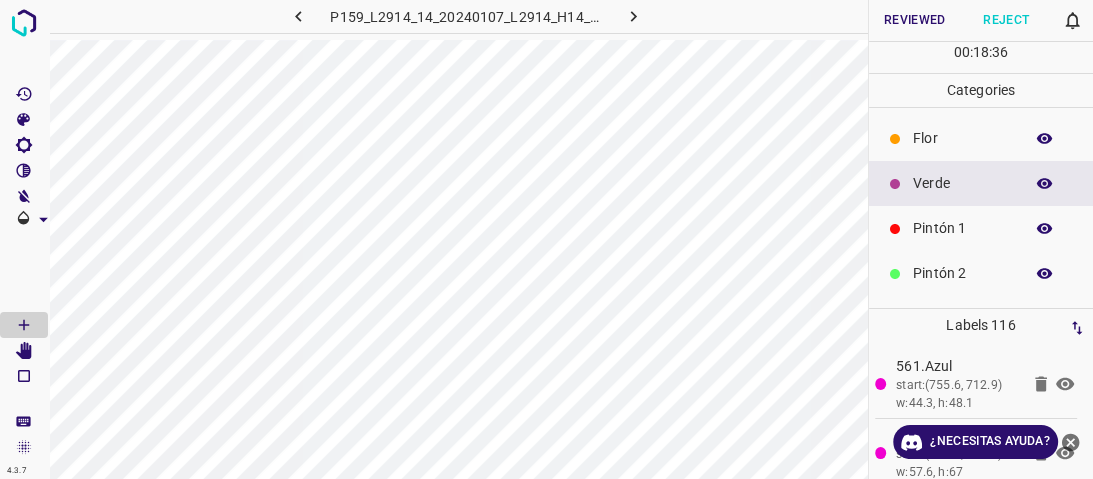 scroll, scrollTop: 160, scrollLeft: 0, axis: vertical 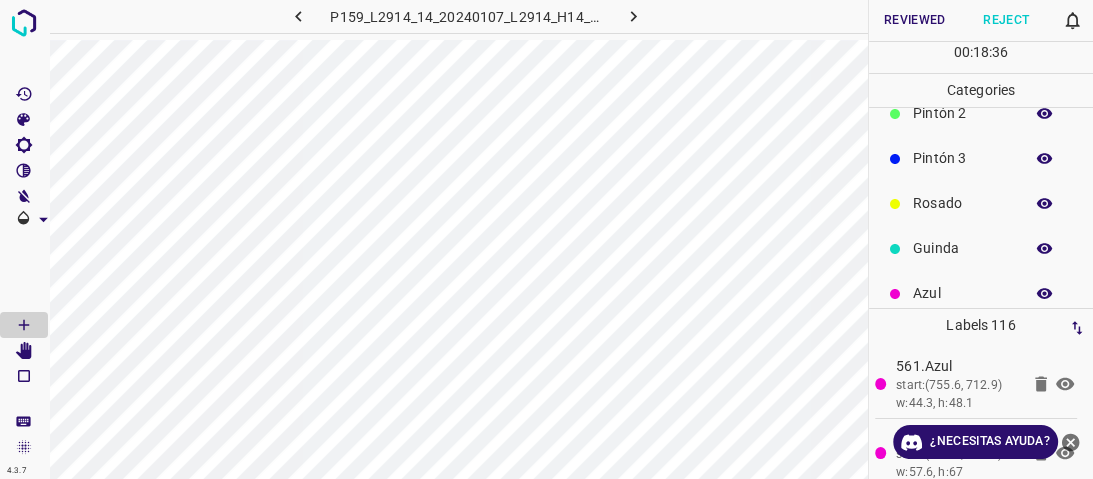 drag, startPoint x: 1024, startPoint y: 148, endPoint x: 1032, endPoint y: 161, distance: 15.264338 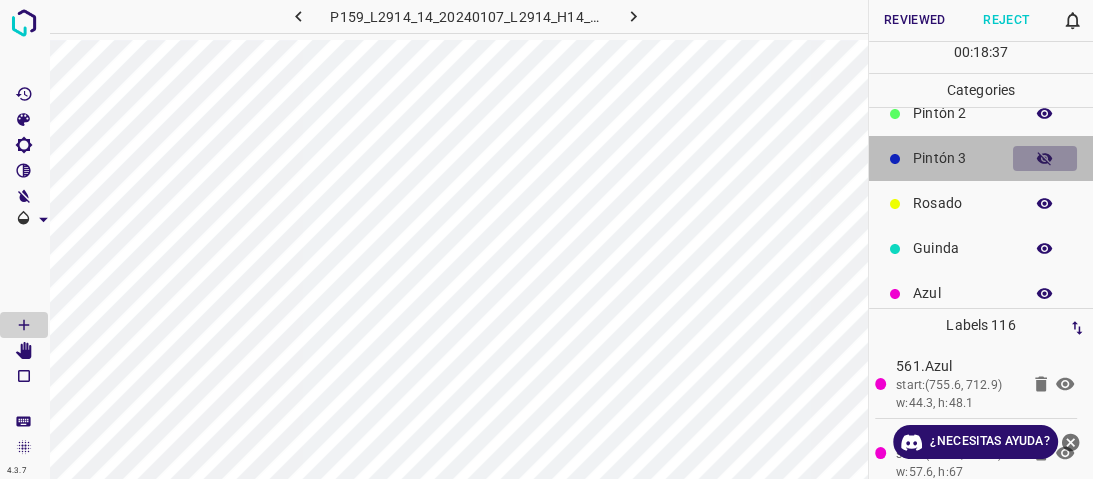 click at bounding box center (1045, 159) 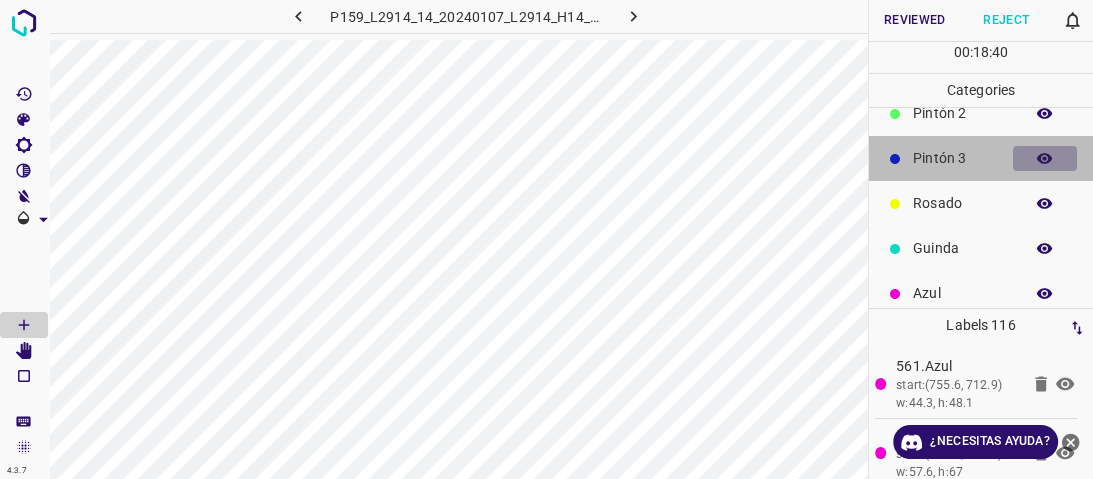 click 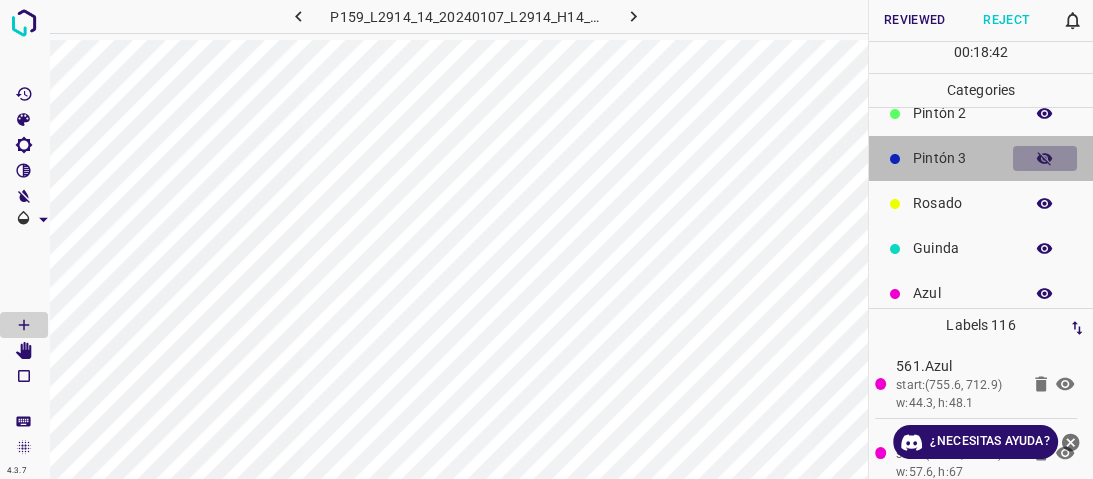 click 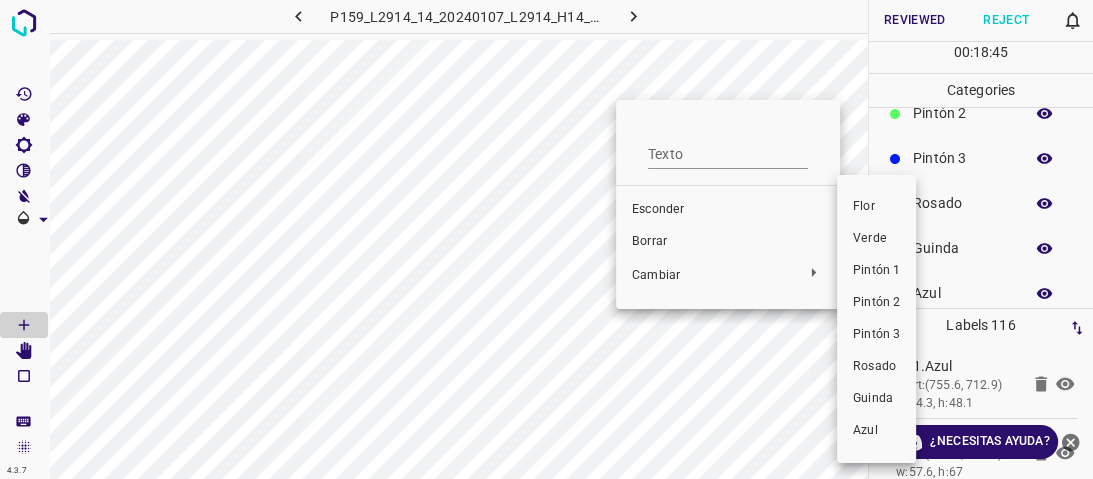 drag, startPoint x: 888, startPoint y: 241, endPoint x: 651, endPoint y: 184, distance: 243.75807 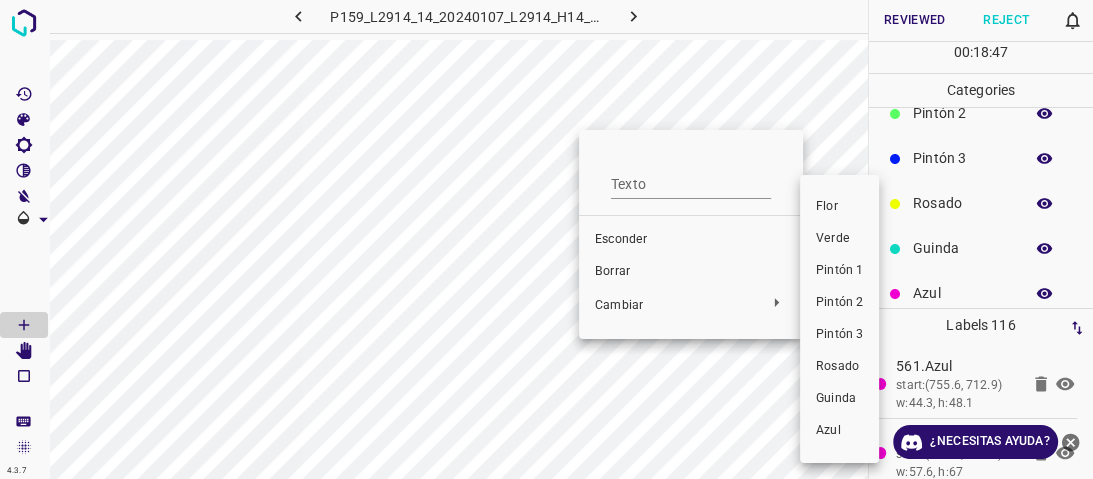 drag, startPoint x: 868, startPoint y: 245, endPoint x: 590, endPoint y: 211, distance: 280.0714 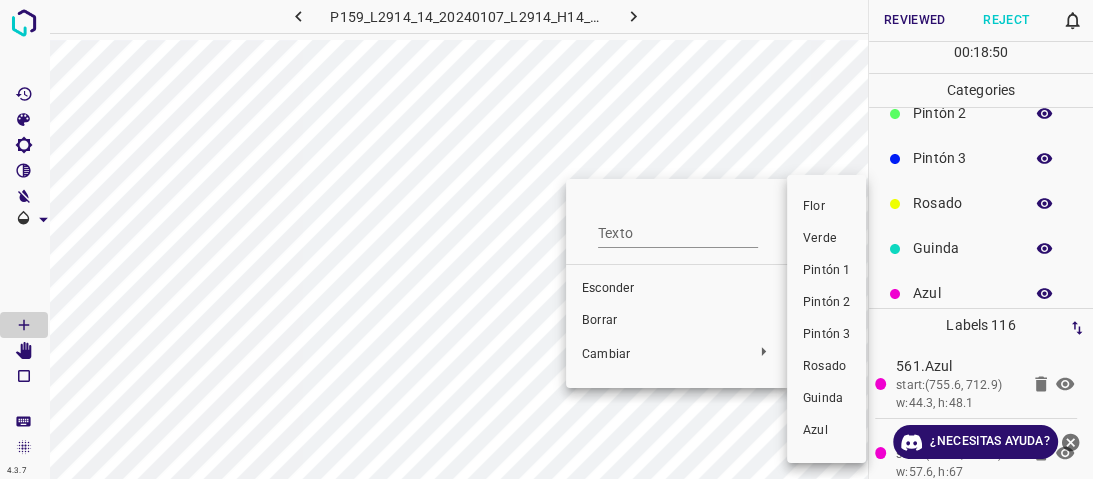 click on "Verde" at bounding box center (820, 238) 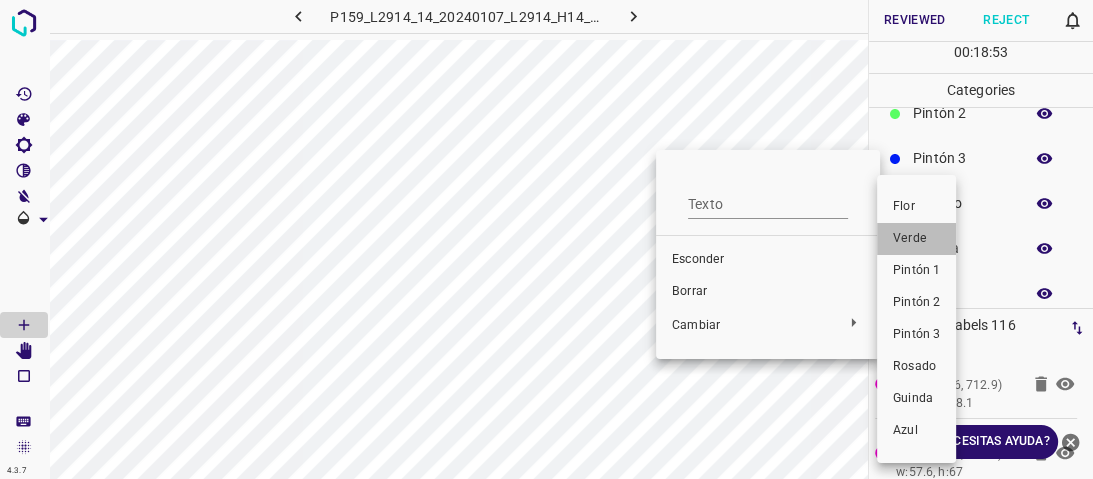 click on "Verde" at bounding box center (916, 239) 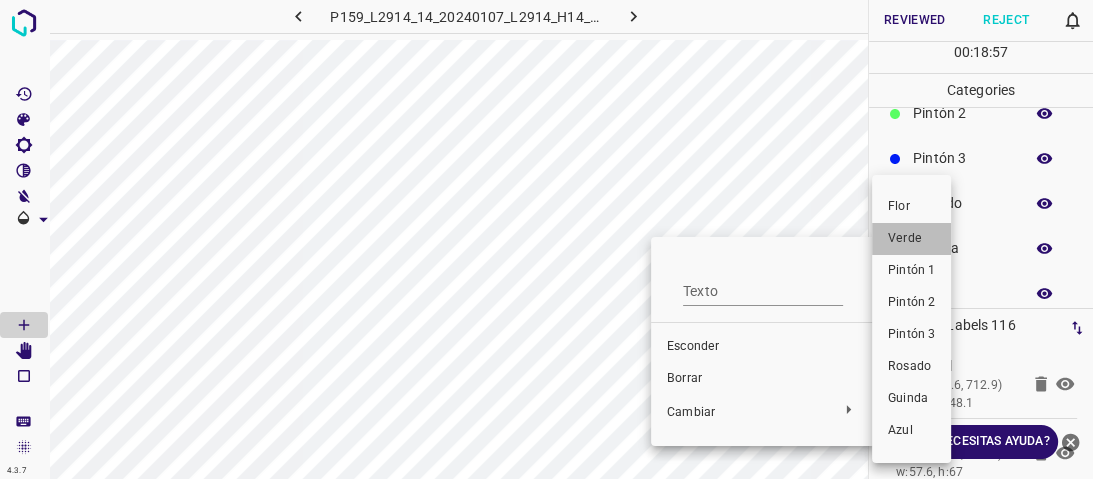 click on "Verde" at bounding box center (905, 238) 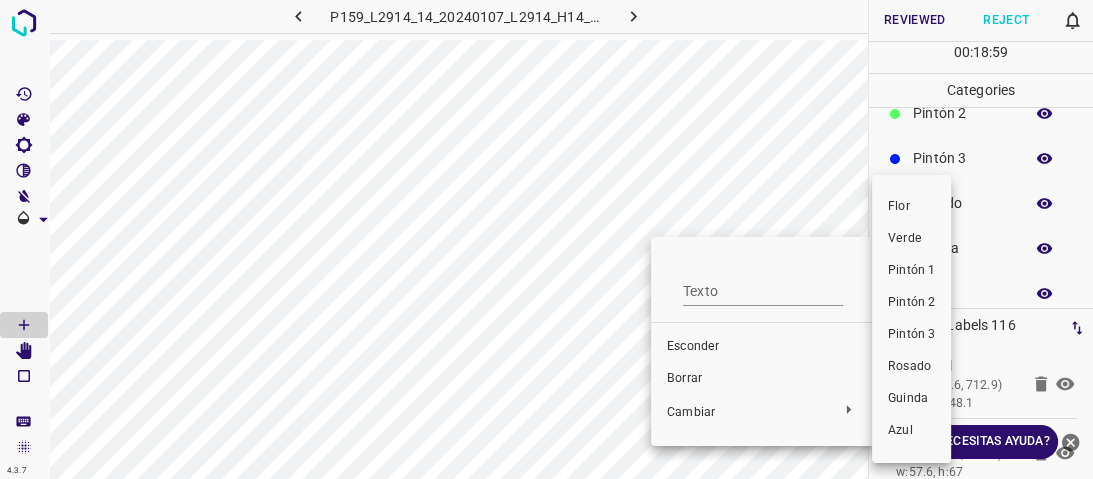 click on "Verde" at bounding box center (905, 238) 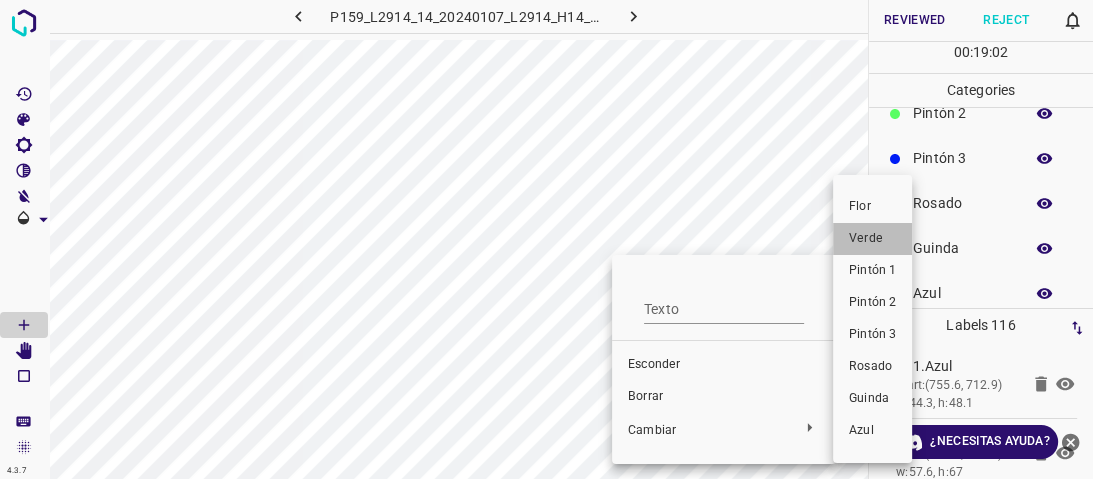 click on "Verde" at bounding box center (866, 238) 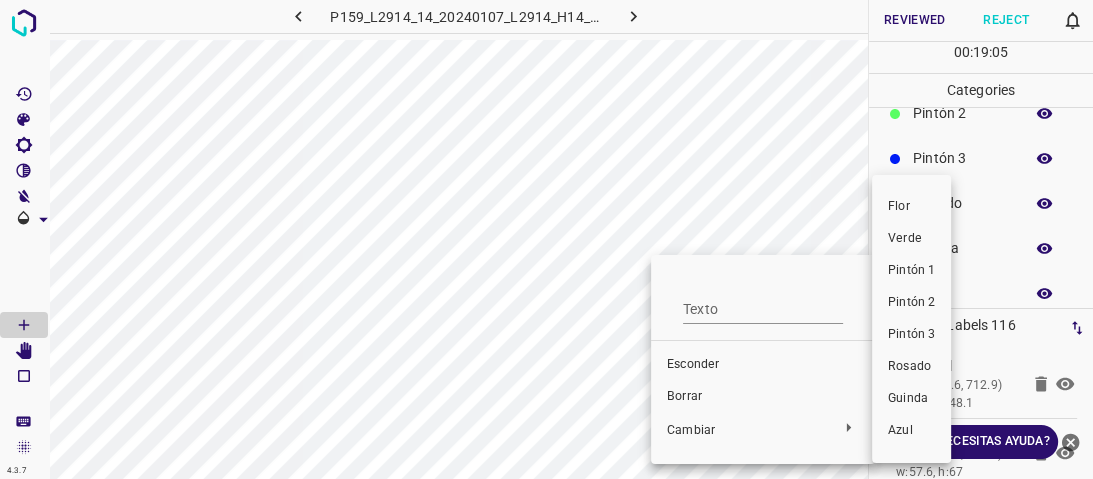 click on "Verde" at bounding box center [911, 239] 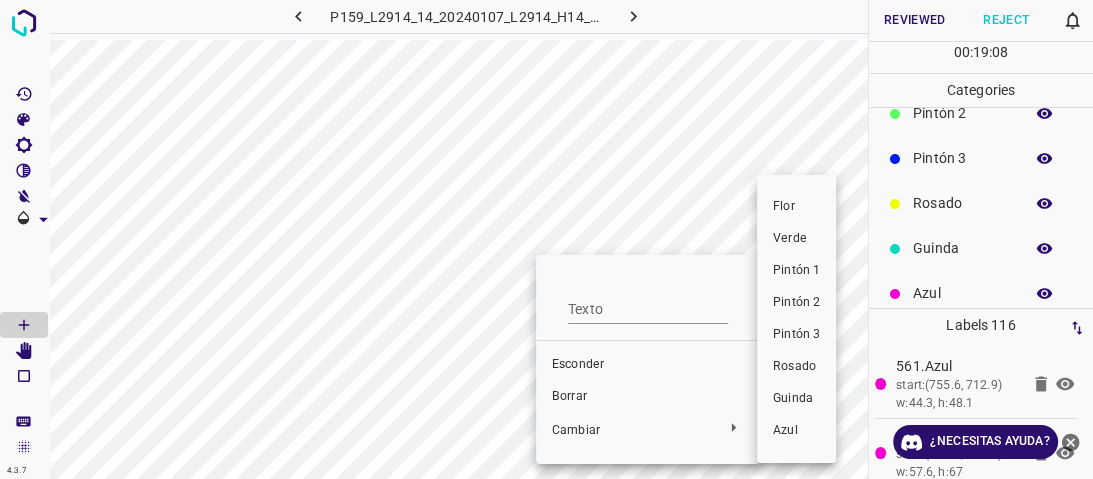 click on "Verde" at bounding box center [796, 239] 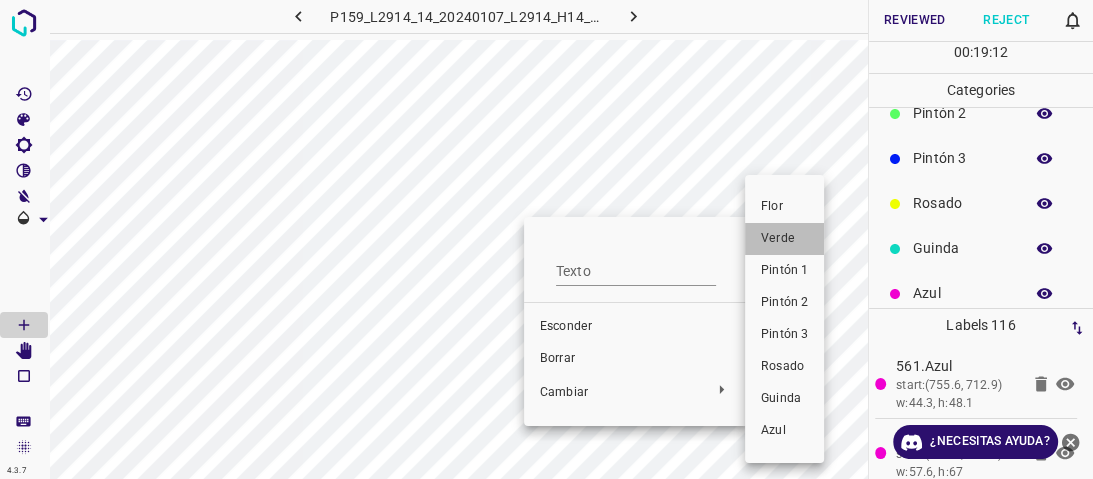 click on "Verde" at bounding box center (784, 239) 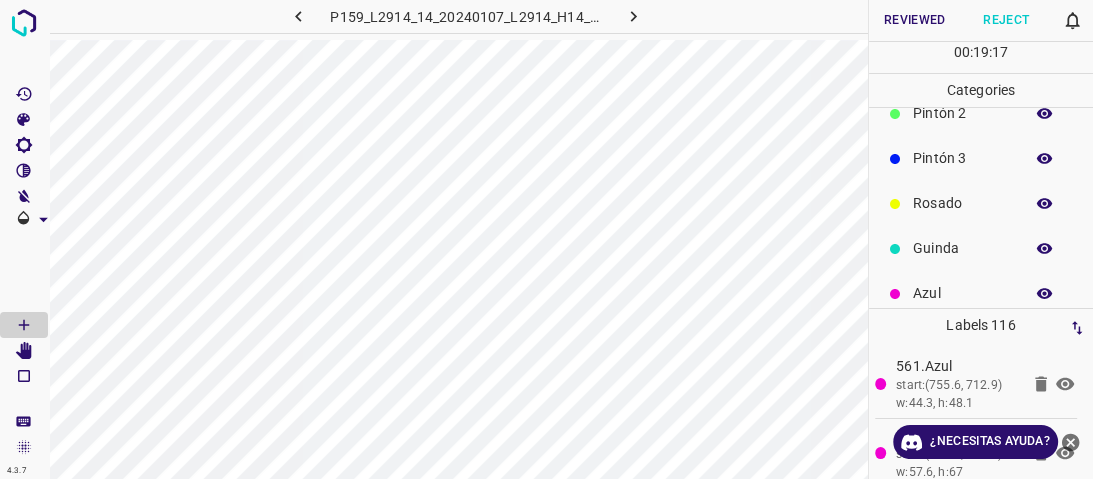 scroll, scrollTop: 0, scrollLeft: 0, axis: both 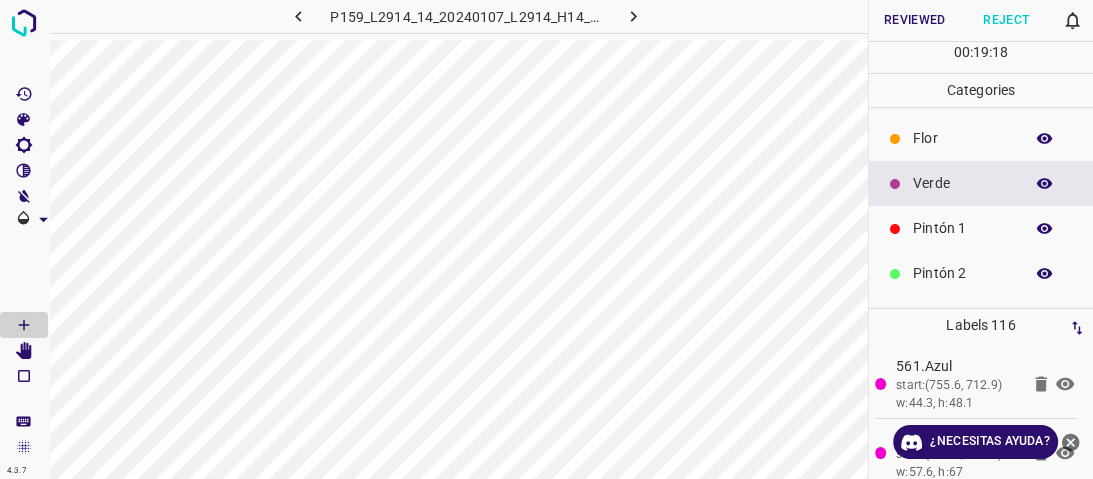 click on "Verde" at bounding box center [981, 183] 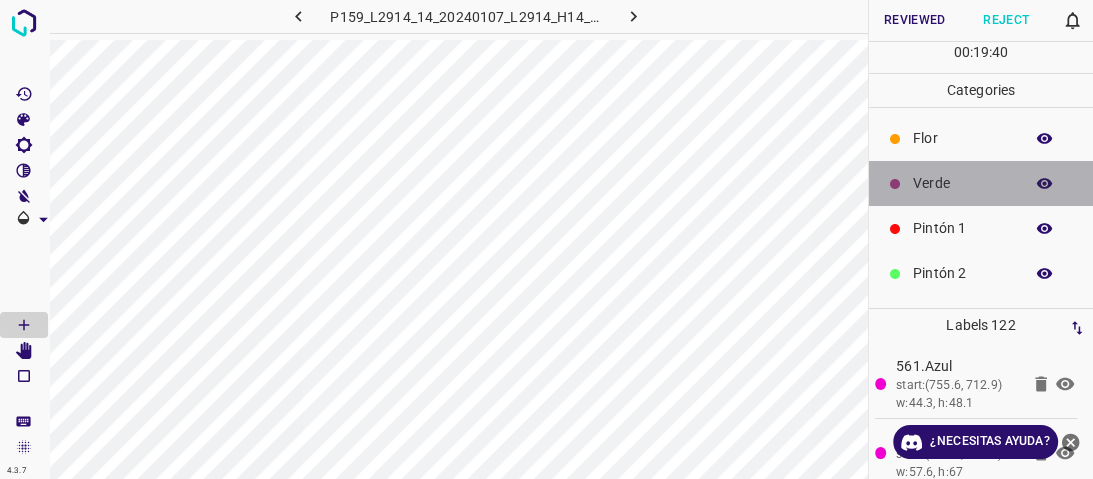 click on "Verde" at bounding box center (981, 183) 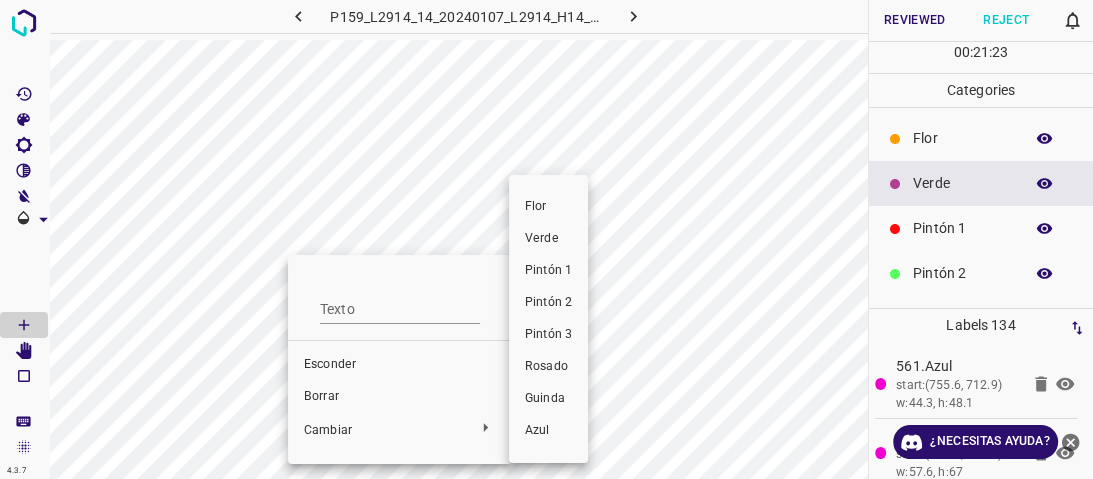 click on "Pintón 1" at bounding box center [548, 271] 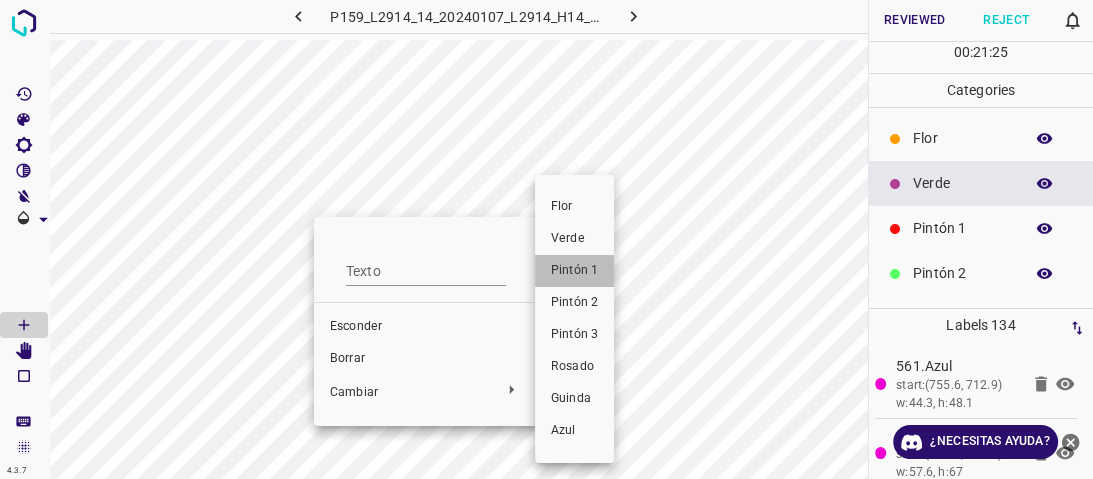 click on "Pintón 1" at bounding box center [574, 270] 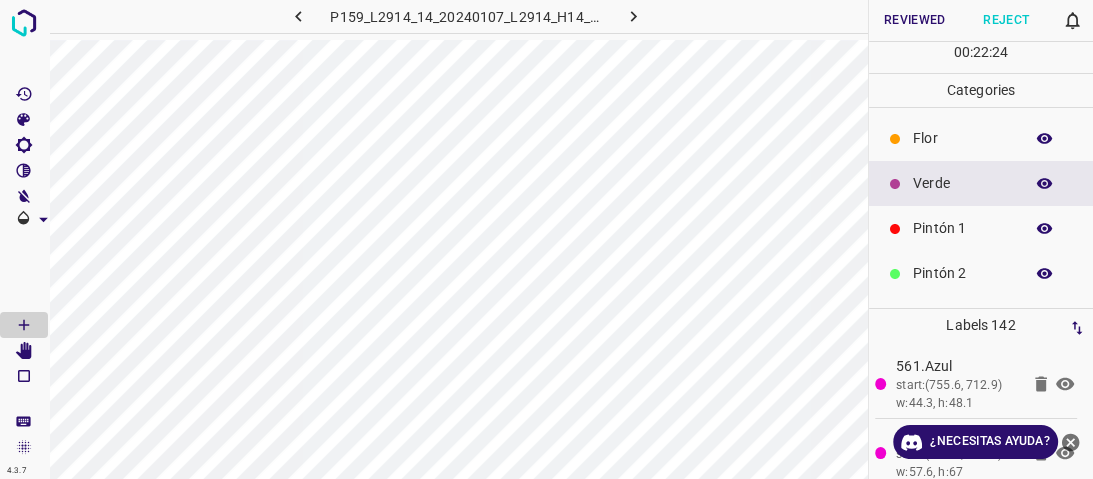 scroll, scrollTop: 176, scrollLeft: 0, axis: vertical 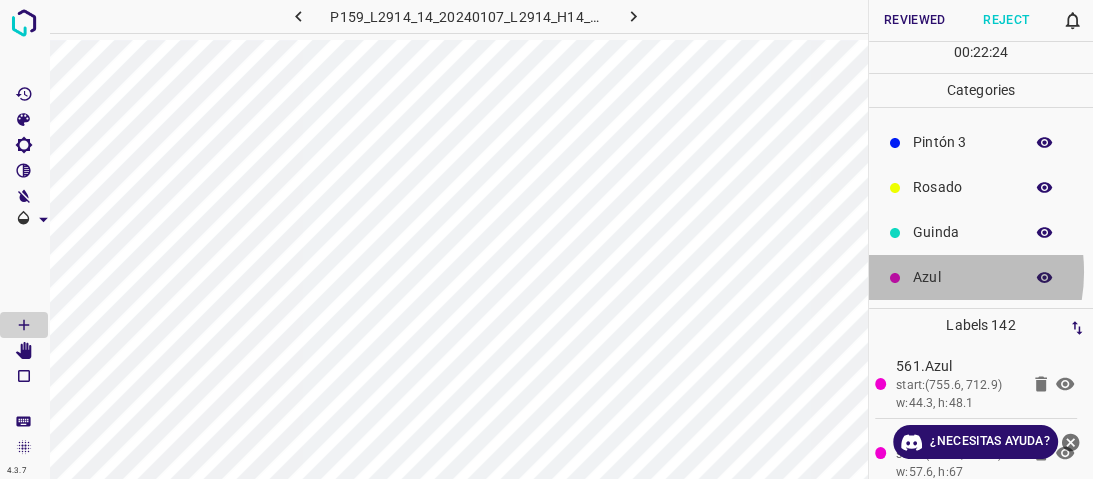 click on "Azul" at bounding box center (981, 277) 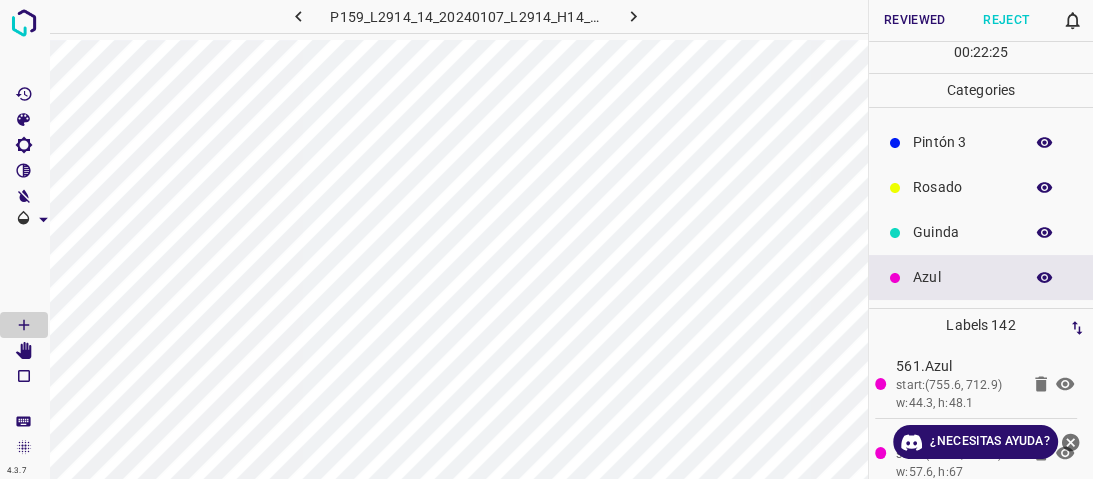 click on "Rosado" at bounding box center (981, 187) 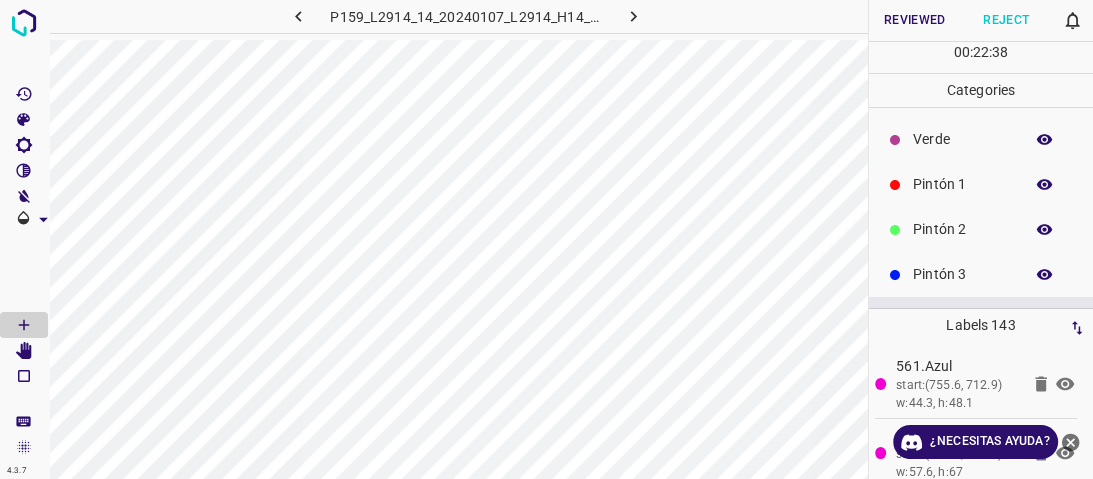 scroll, scrollTop: 16, scrollLeft: 0, axis: vertical 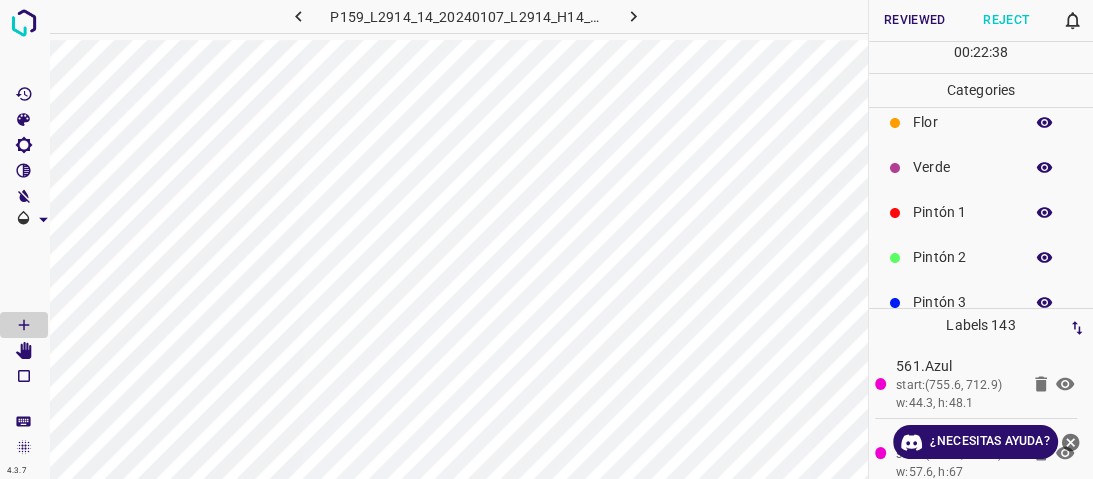 click on "Verde" at bounding box center [981, 167] 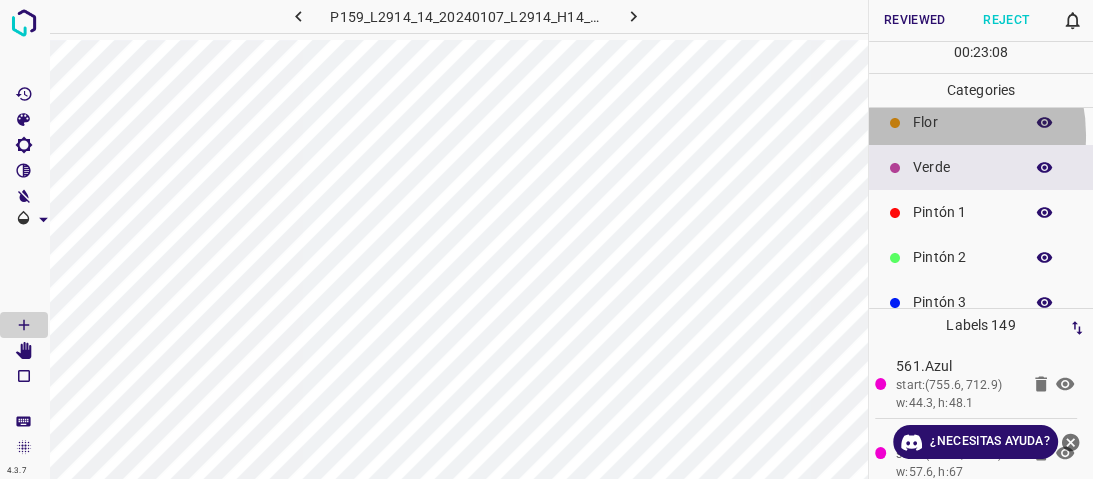 click on "Flor" at bounding box center (981, 122) 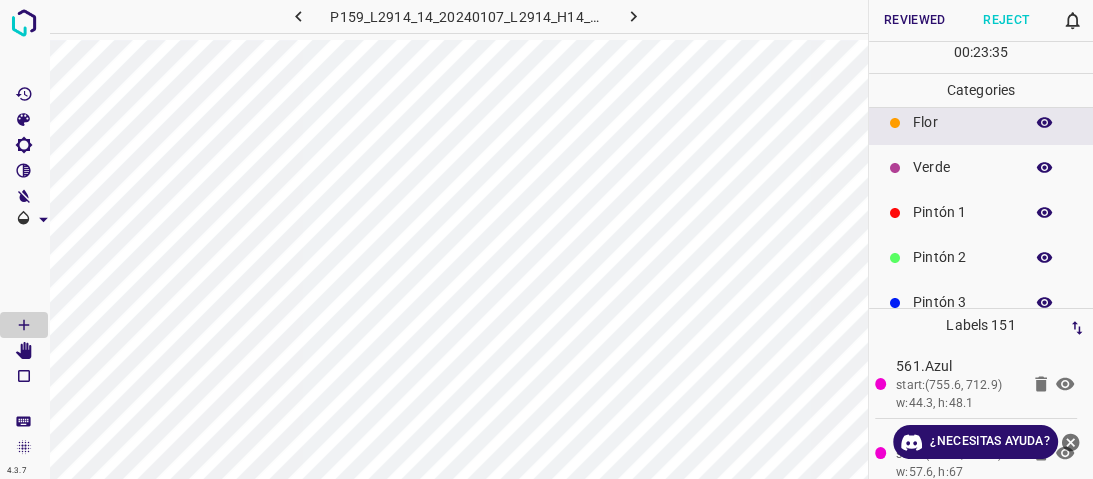 click on "Verde" at bounding box center [981, 167] 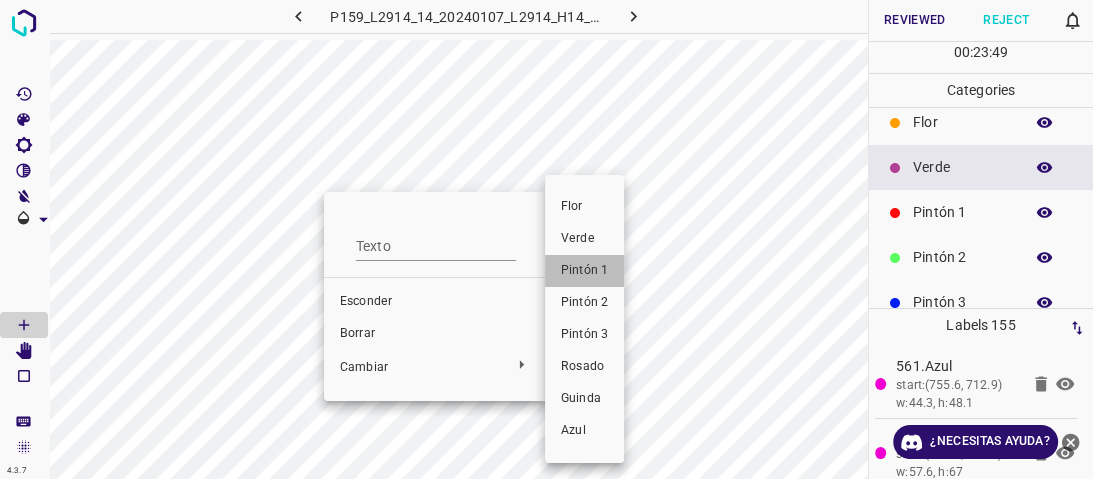 click on "Pintón 1" at bounding box center [584, 271] 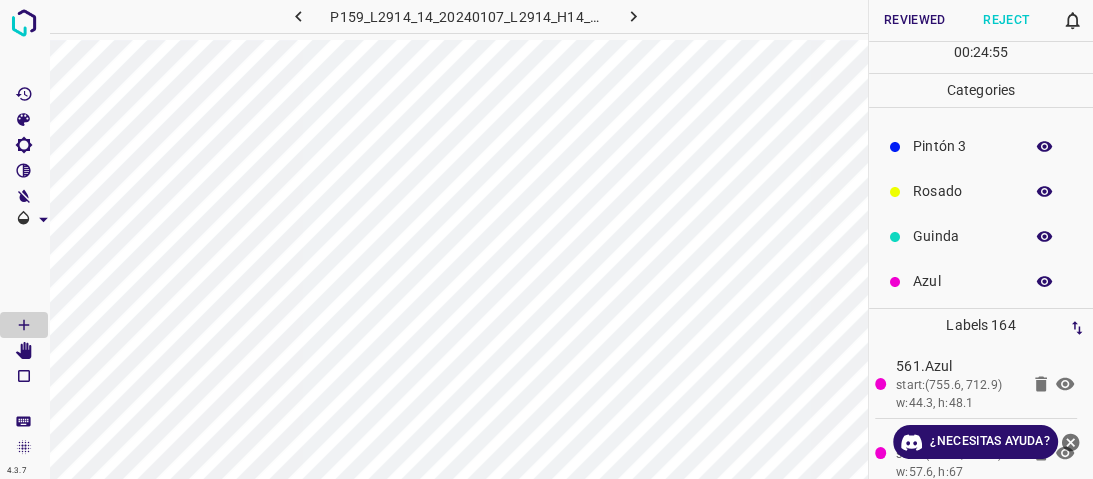 scroll, scrollTop: 176, scrollLeft: 0, axis: vertical 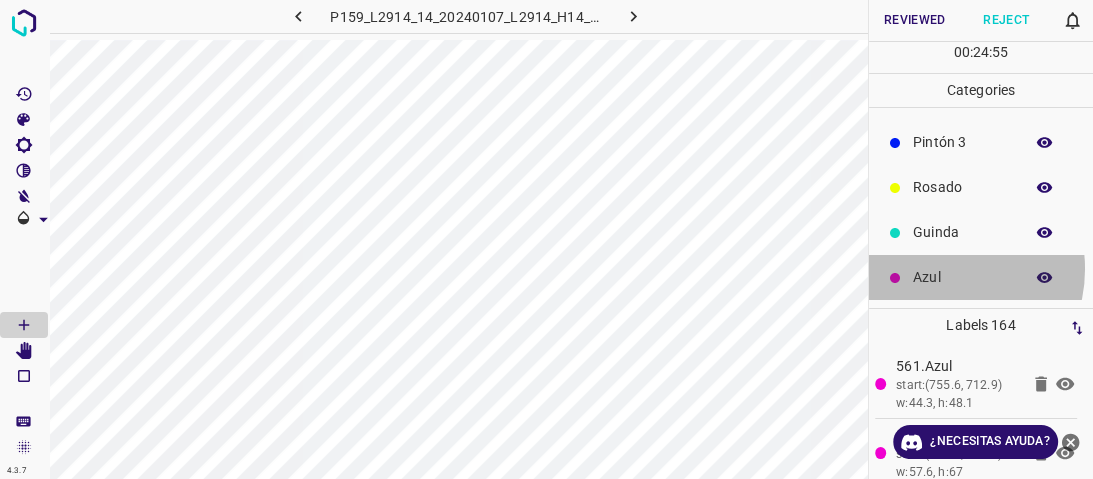 click on "Azul" at bounding box center [963, 277] 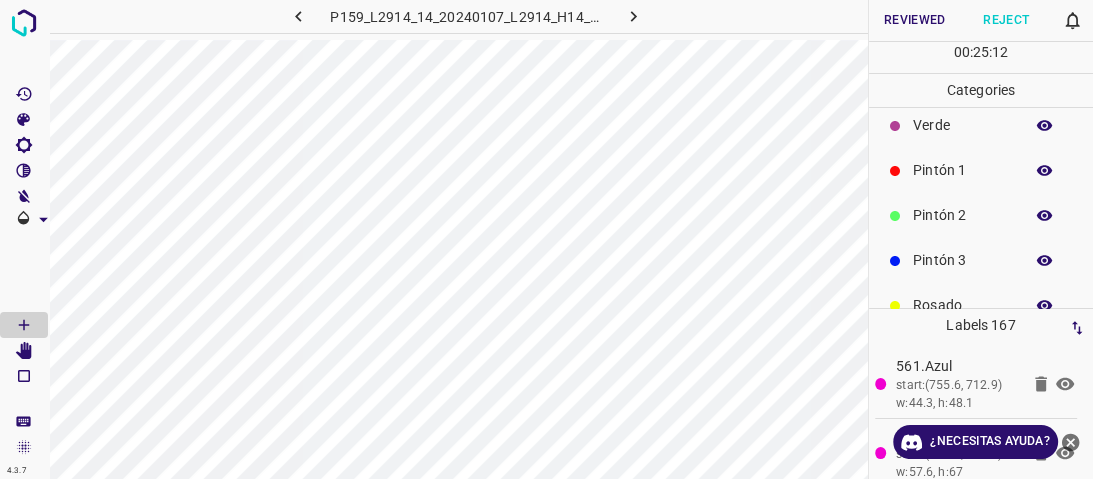 scroll, scrollTop: 0, scrollLeft: 0, axis: both 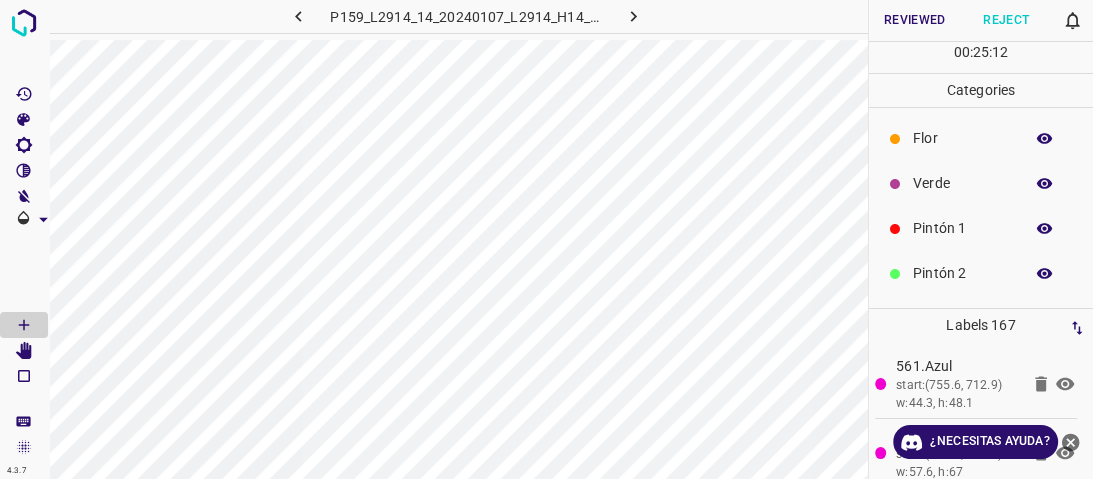 drag, startPoint x: 952, startPoint y: 188, endPoint x: 936, endPoint y: 202, distance: 21.260292 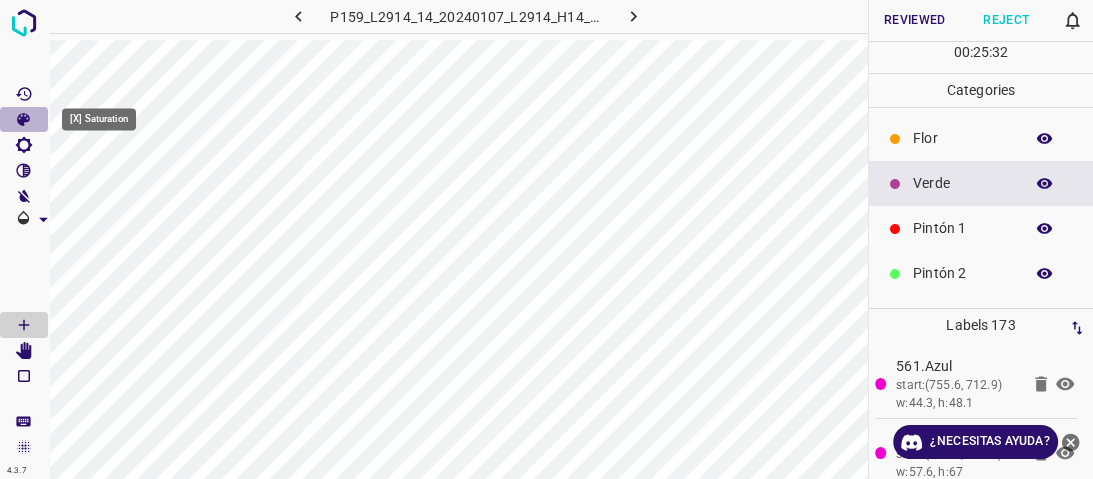 drag, startPoint x: 27, startPoint y: 115, endPoint x: 68, endPoint y: 126, distance: 42.44997 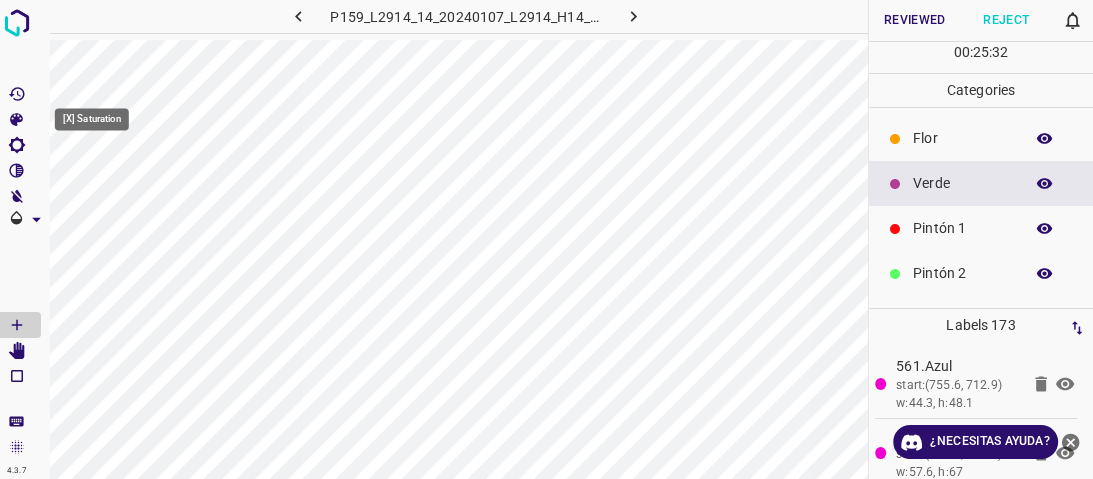 scroll, scrollTop: 0, scrollLeft: 16, axis: horizontal 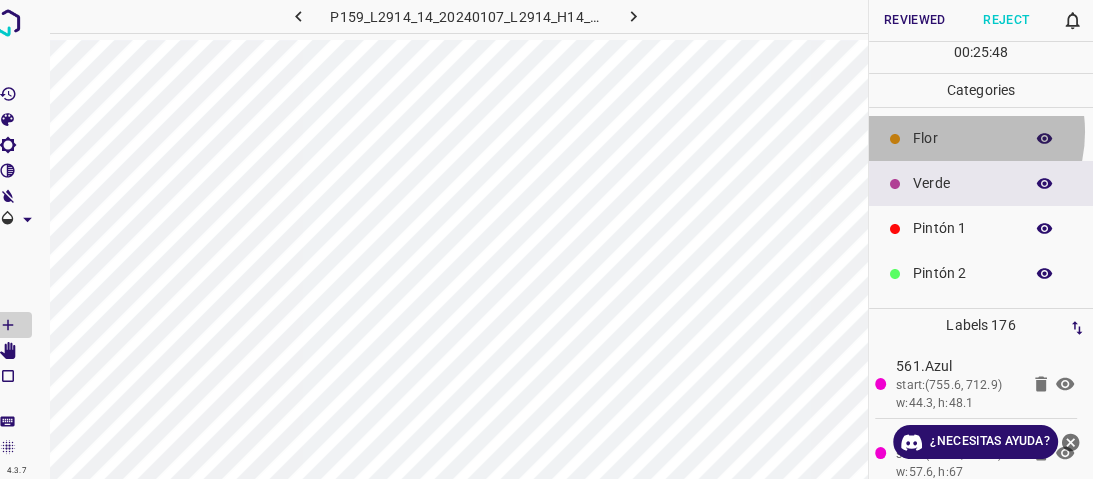 drag, startPoint x: 941, startPoint y: 131, endPoint x: 940, endPoint y: 144, distance: 13.038404 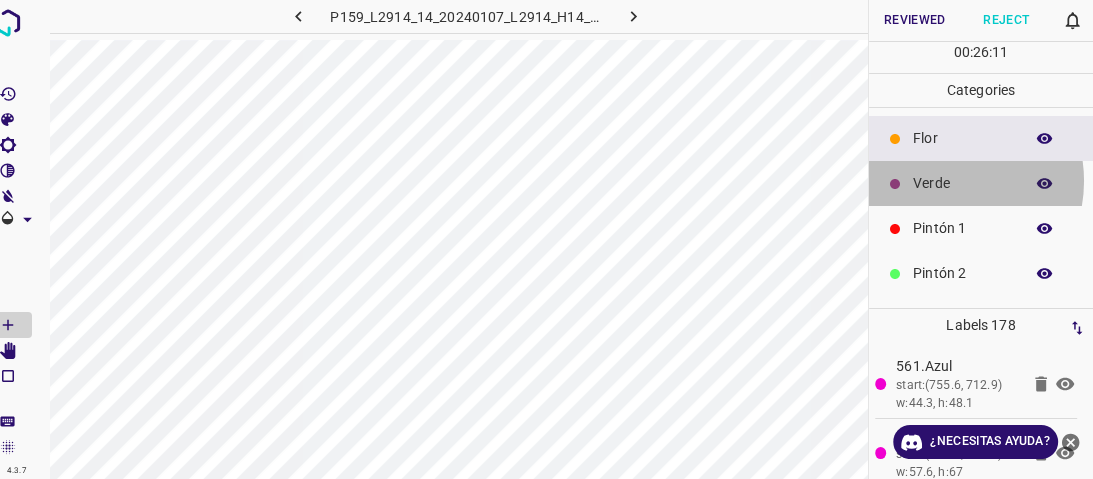 click on "Verde" at bounding box center [963, 183] 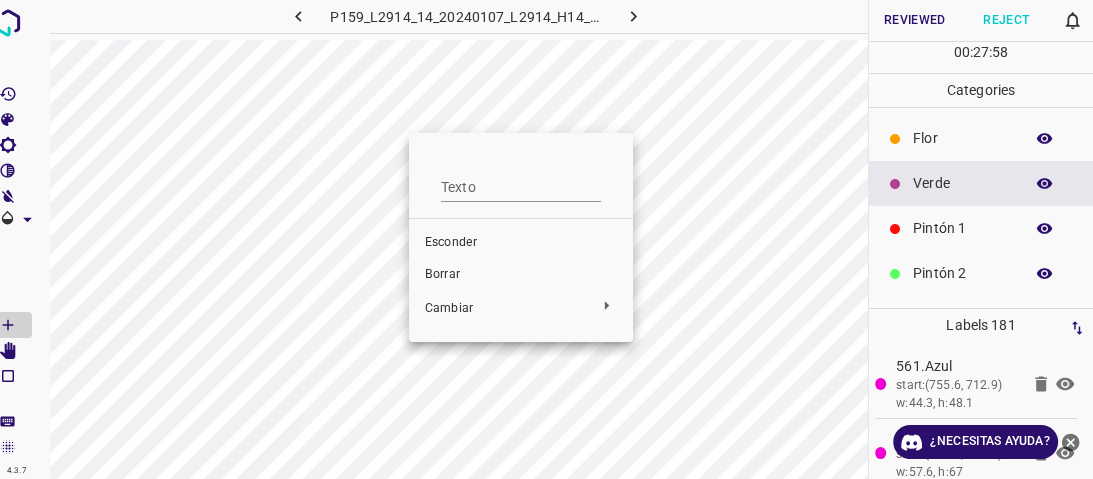 click at bounding box center [546, 239] 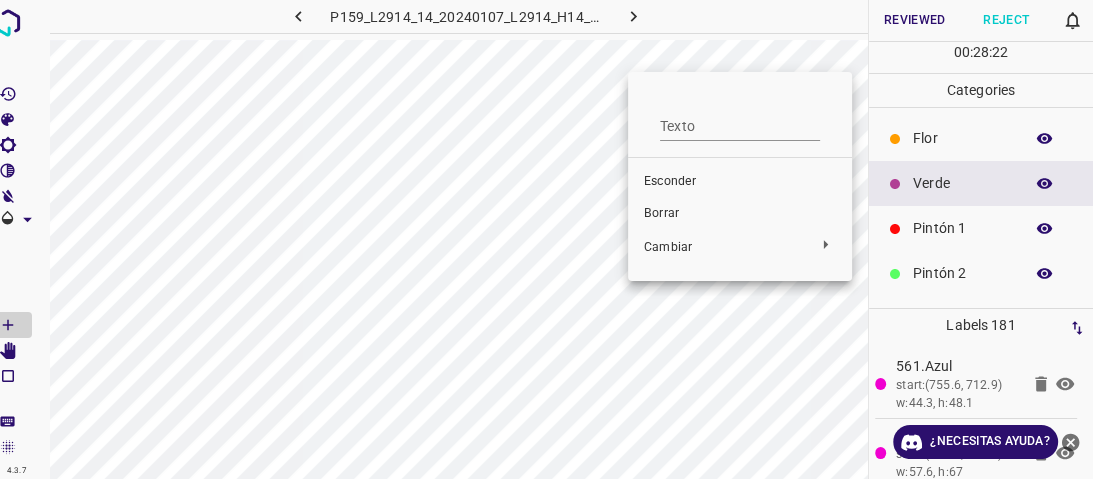 click at bounding box center [546, 239] 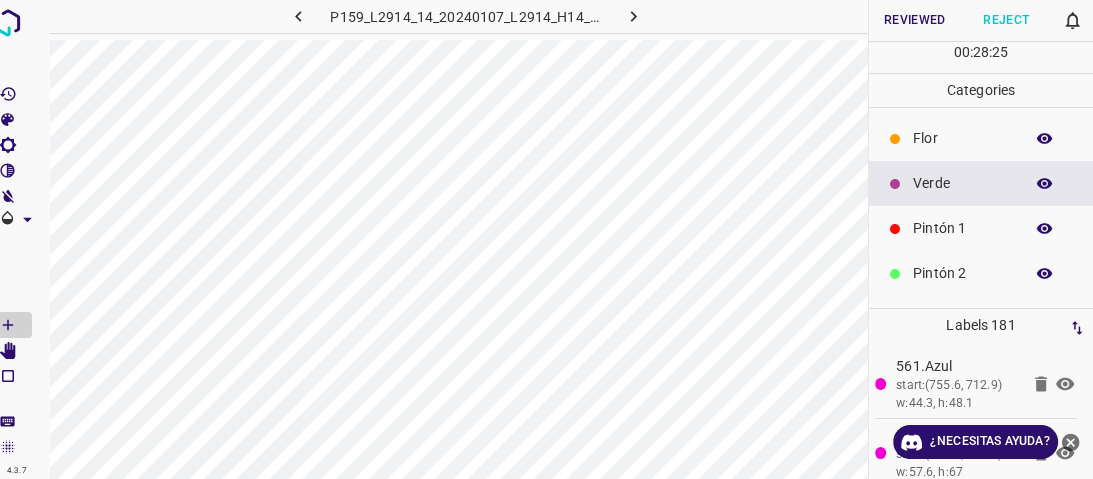 click 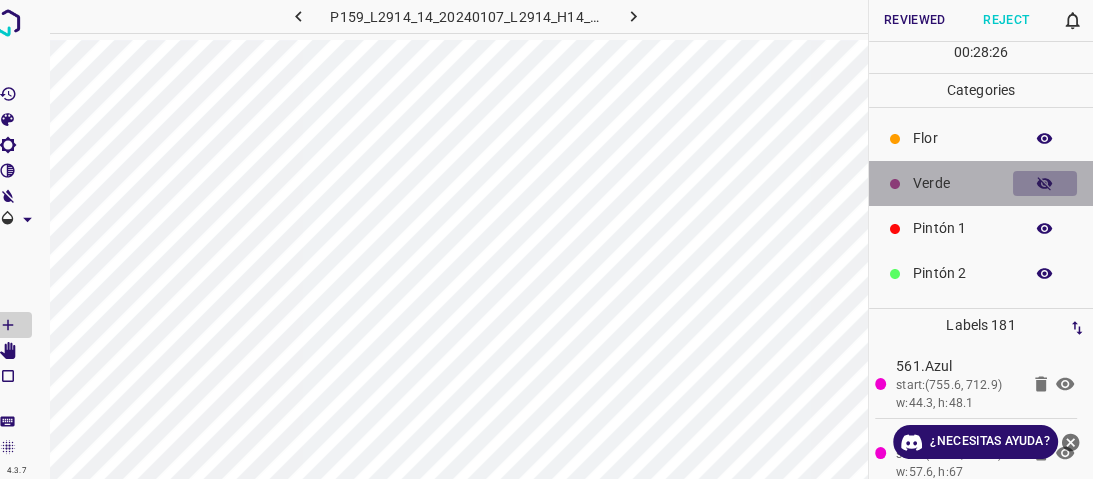 click 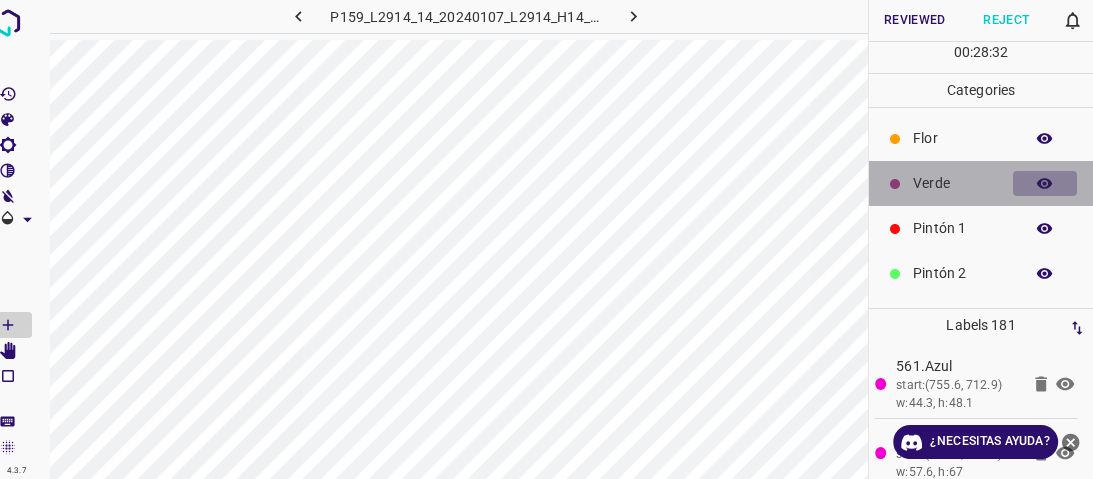 click 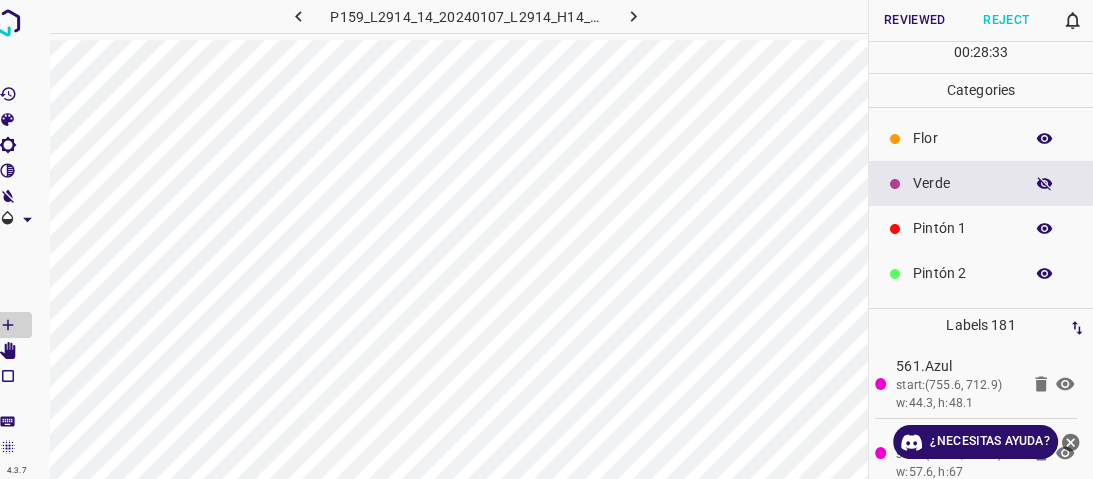 click 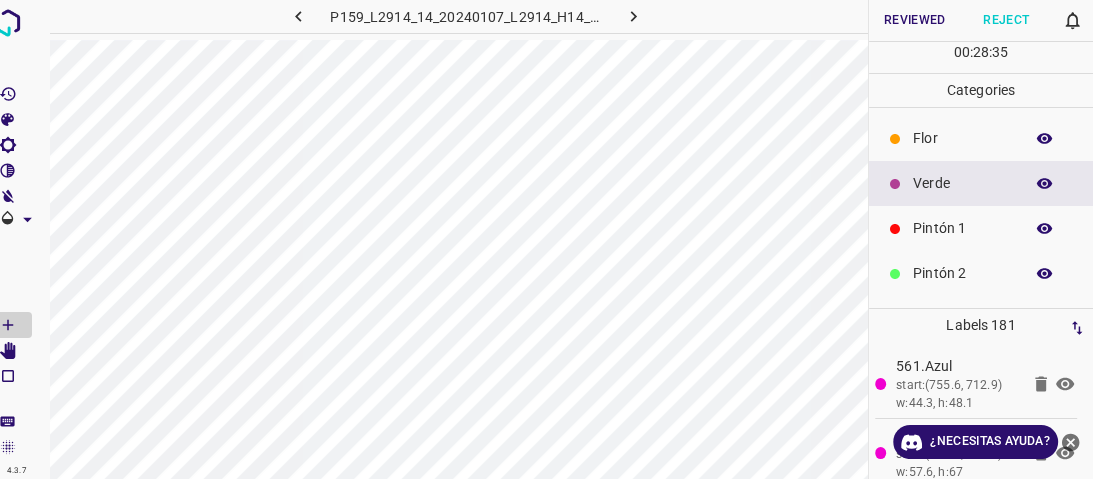 click 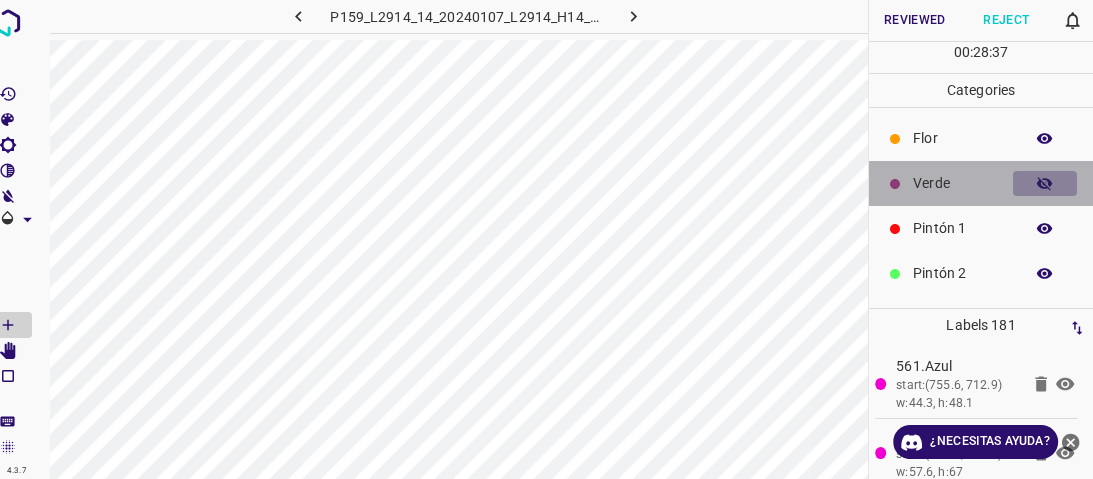 click 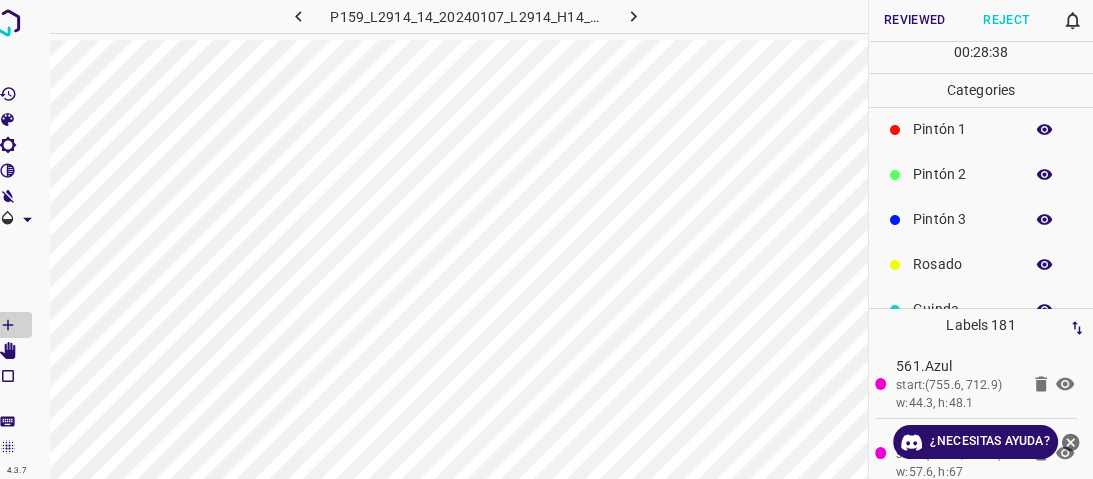 scroll, scrollTop: 176, scrollLeft: 0, axis: vertical 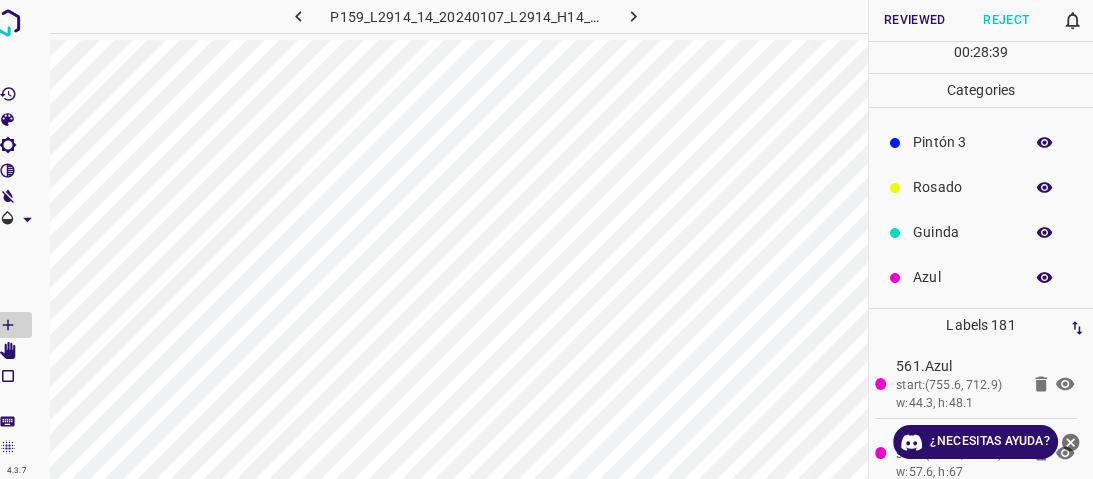 click 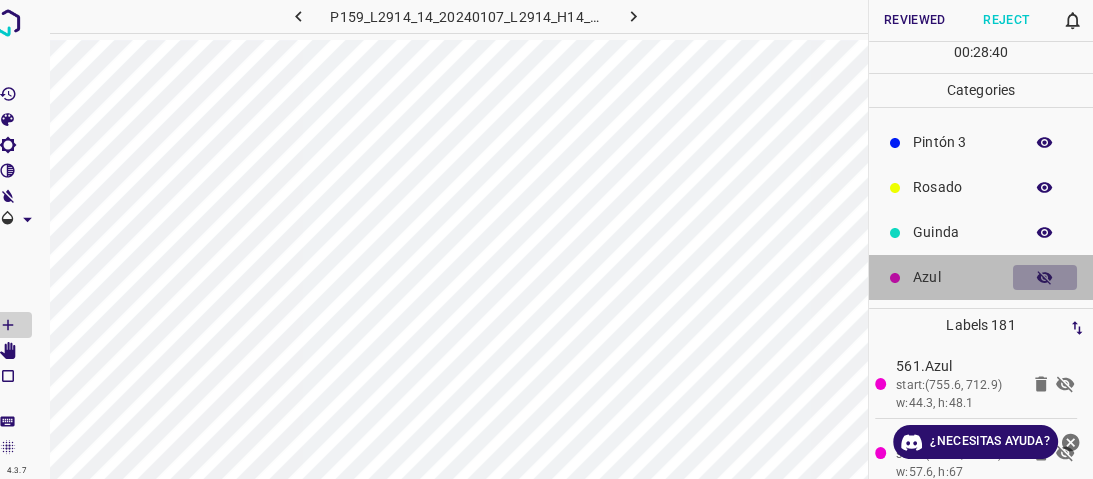 click 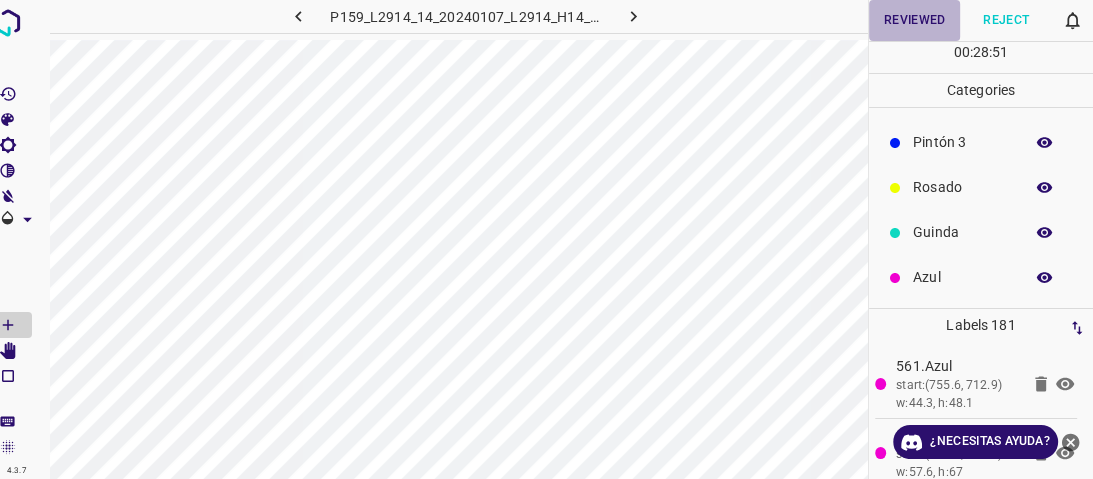 click on "Reviewed" at bounding box center (915, 20) 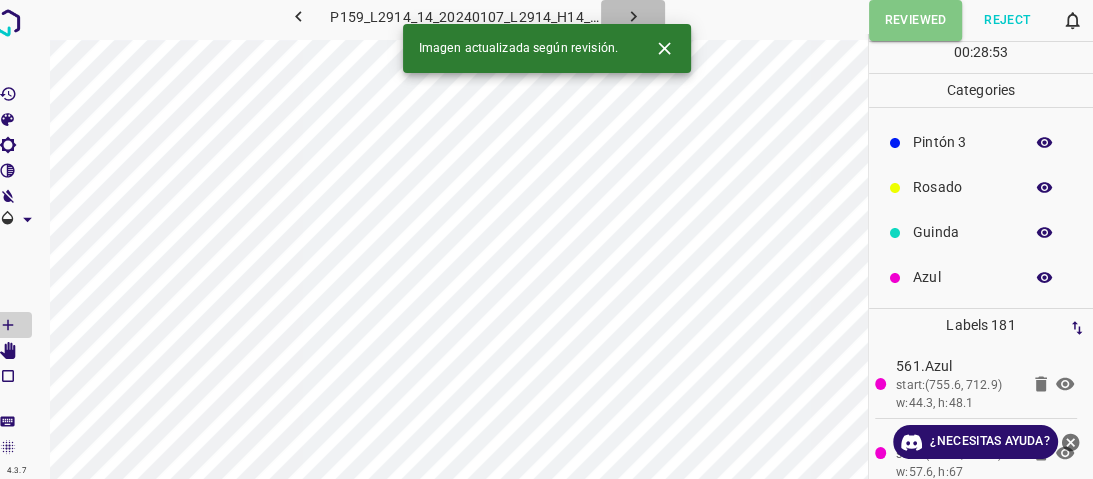 click 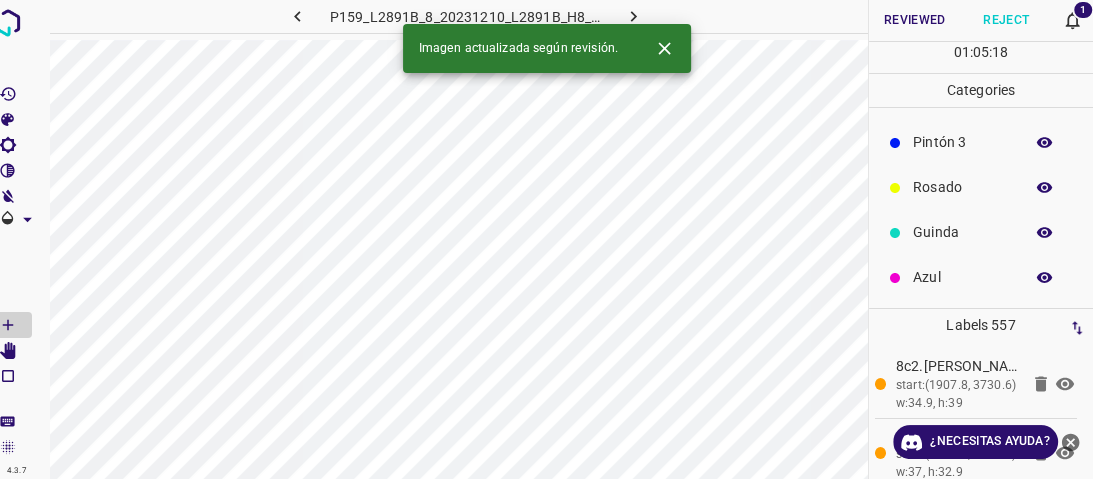 click on "1" at bounding box center (1083, 10) 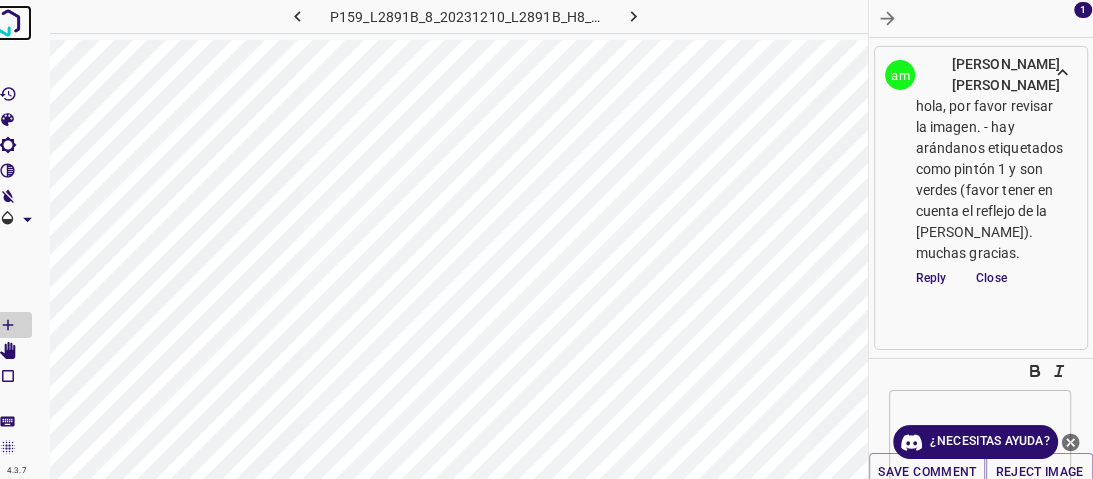 click at bounding box center [8, 23] 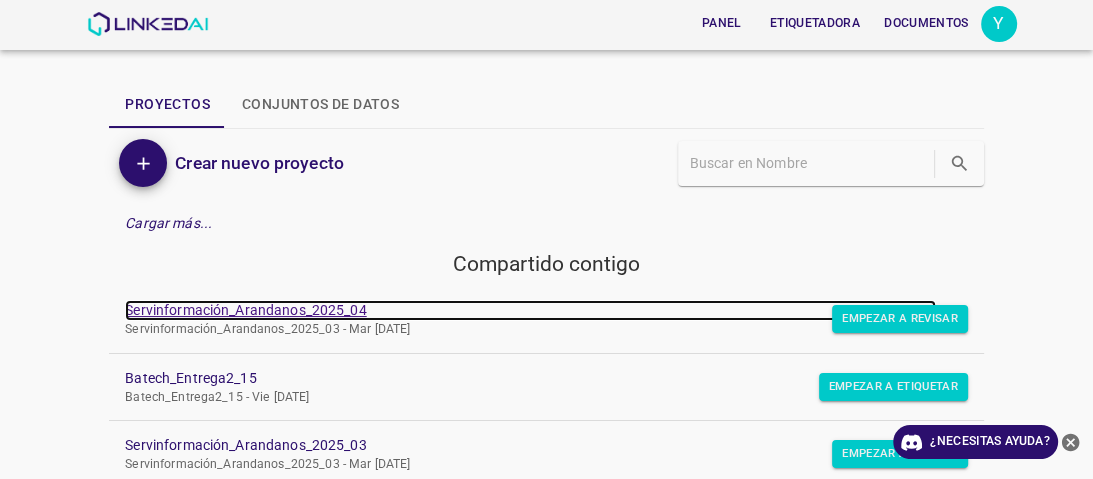 click on "Servinformación_Arandanos_2025_04" at bounding box center [245, 310] 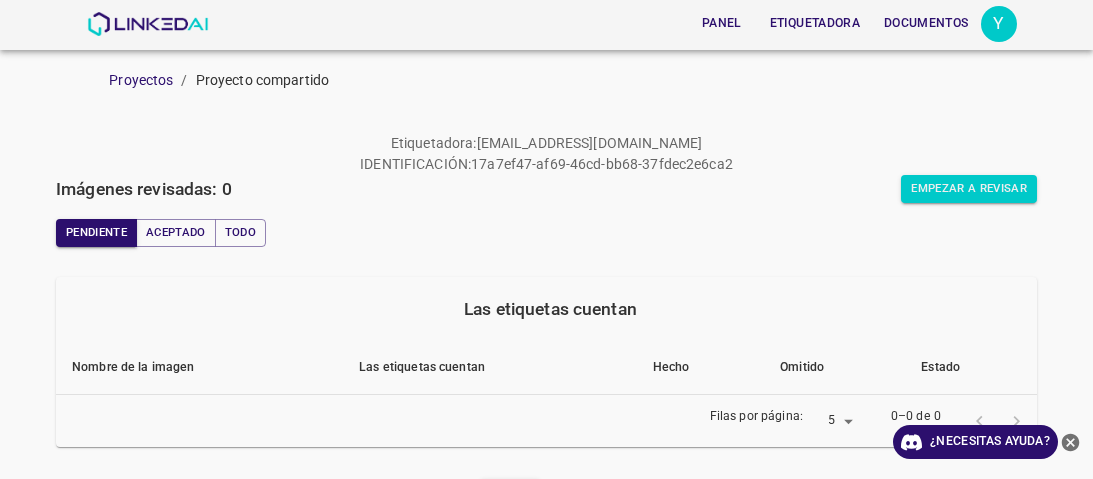 scroll, scrollTop: 0, scrollLeft: 0, axis: both 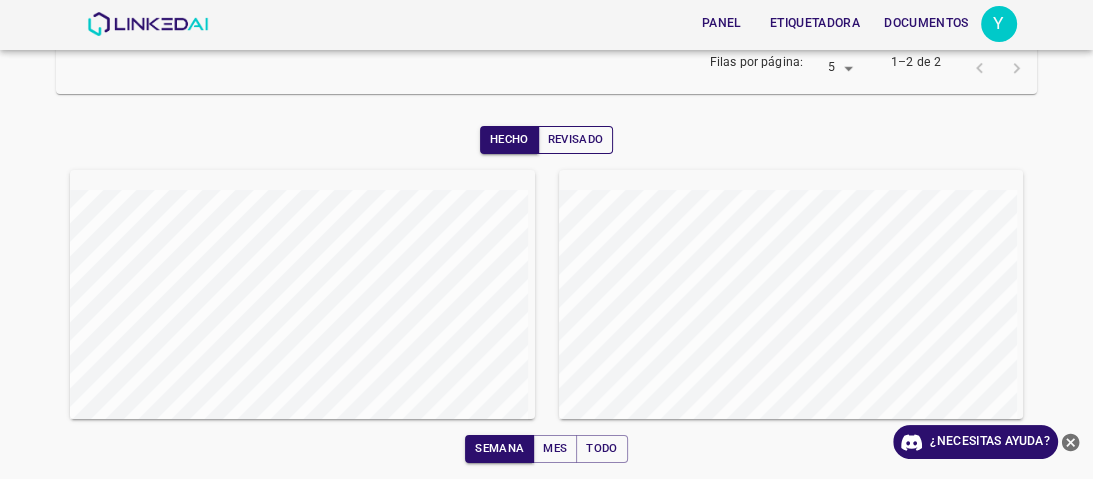 click on "Revisado" at bounding box center (576, 139) 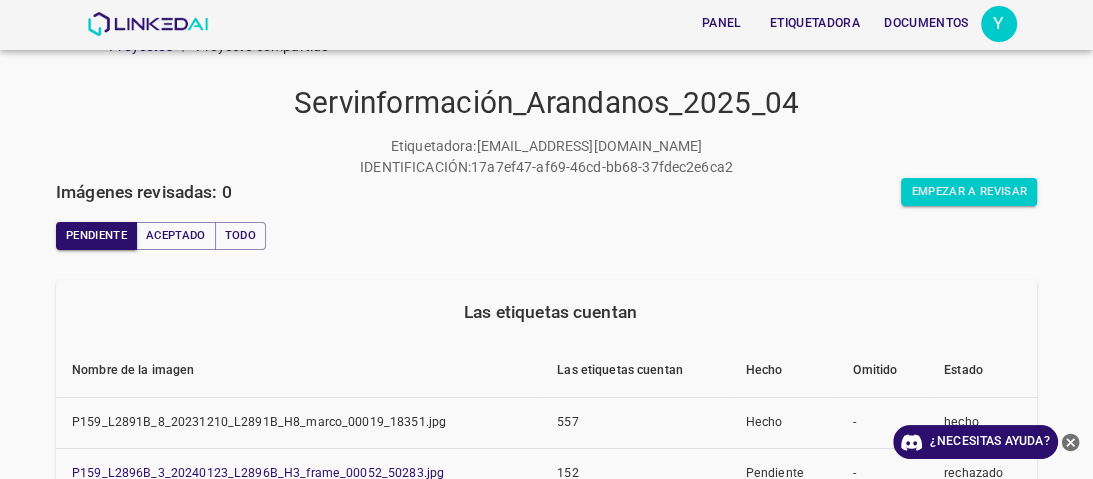 scroll, scrollTop: 15, scrollLeft: 0, axis: vertical 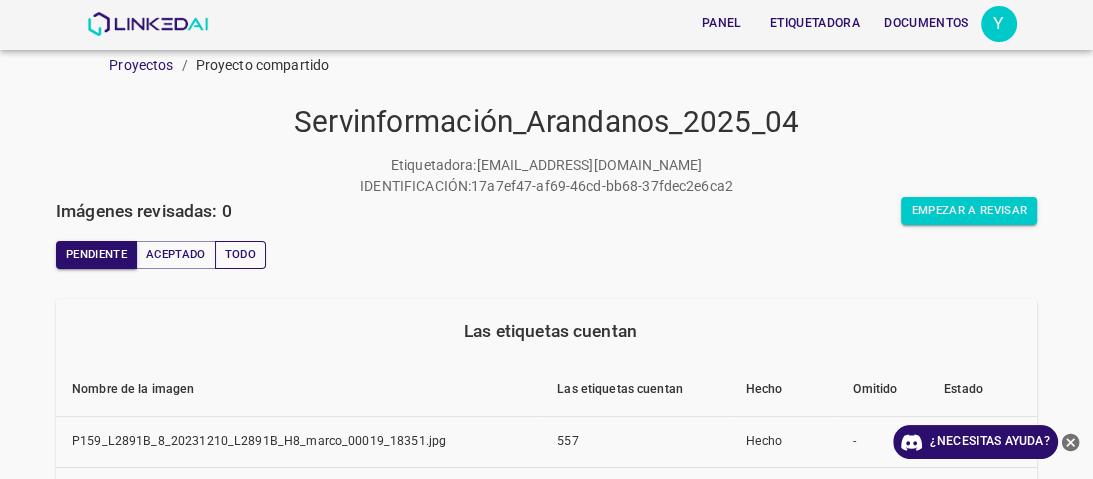 click on "Todo" at bounding box center (240, 254) 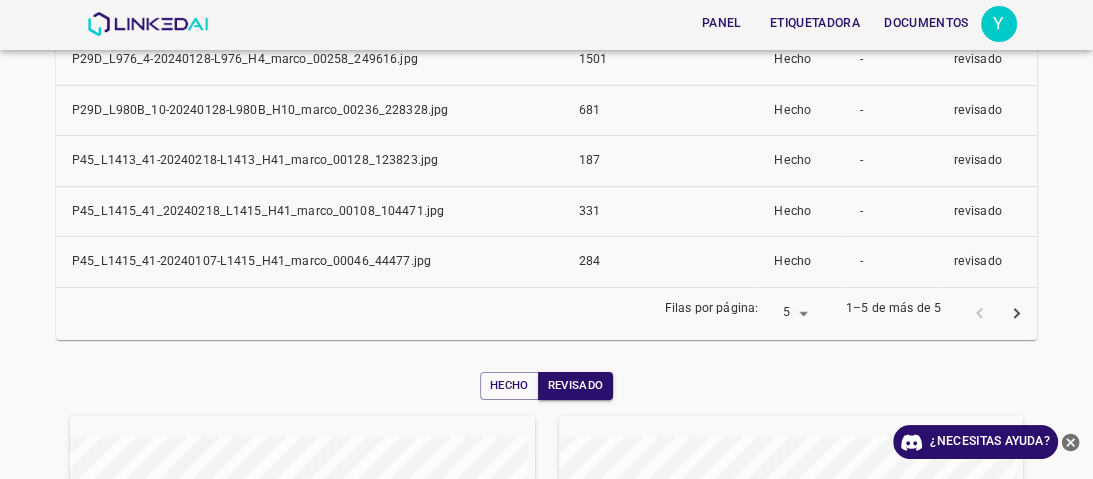 scroll, scrollTop: 415, scrollLeft: 0, axis: vertical 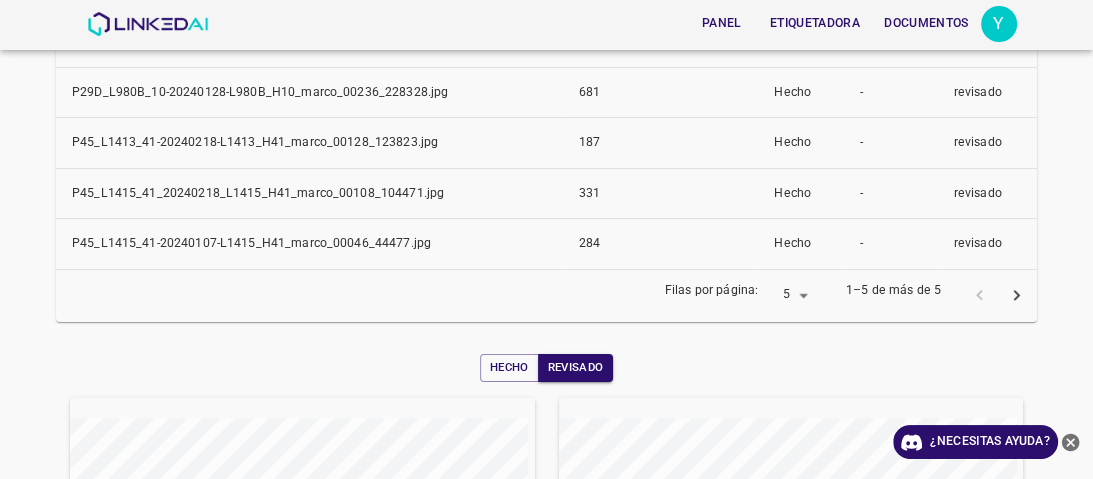 click on "Panel Etiquetadora Documentos Y Proyectos / Proyecto compartido Servinformación_Arandanos_2025_04 Etiquetadora  :  [EMAIL_ADDRESS][DOMAIN_NAME] IDENTIFICACIÓN  :  17a7ef47-af69-46cd-bb68-37fdec2e6ca2 Imágenes revisadas: 0 Empezar a revisar Pendiente Aceptado Todo Las etiquetas cuentan Nombre de la imagen Las etiquetas cuentan Hecho Omitido Estado P29D_L976_4-20240128-L976_H4_marco_00258_249616.jpg 1501 Hecho - revisado P29D_L980B_10-20240128-L980B_H10_marco_00236_228328.jpg 681 Hecho - revisado P45_L1413_41-20240218-L1413_H41_marco_00128_123823.jpg 187 Hecho - revisado P45_L1415_41_20240218_L1415_H41_marco_00108_104471.jpg 331 Hecho - revisado P45_L1415_41-20240107-L1415_H41_marco_00046_44477.jpg 284 Hecho - revisado [PERSON_NAME] por página: 5 5 1–5 de más de 5 Hecho Revisado Semana Mes Todo ¿Necesitas ayuda? Panel Etiquetadora Documentos Texto original Valora esta traducción Tu opinión servirá para ayudar a mejorar el Traductor de Google Cuenta Modo oscuro Cerrar sesión versión 4.3.7" at bounding box center (546, 239) 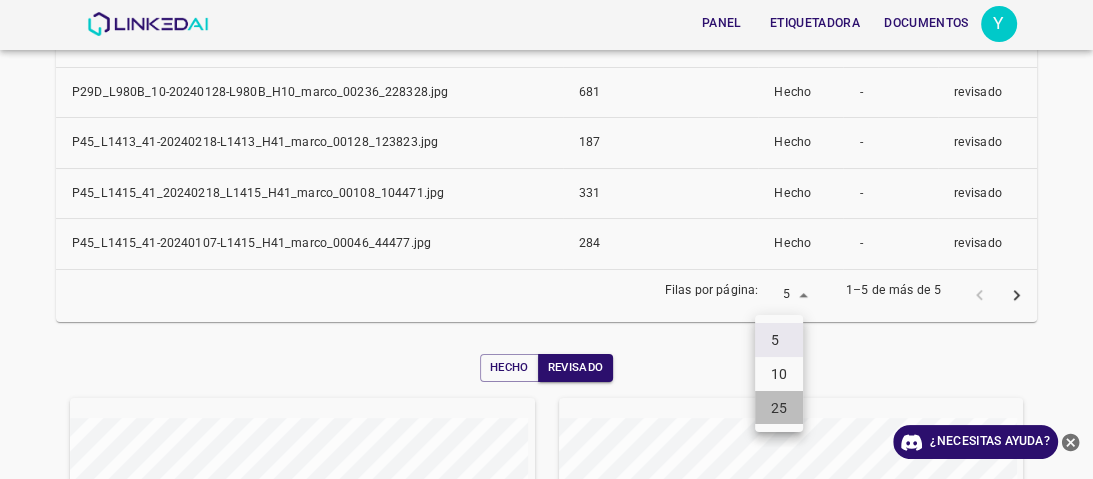 click on "25" at bounding box center [779, 408] 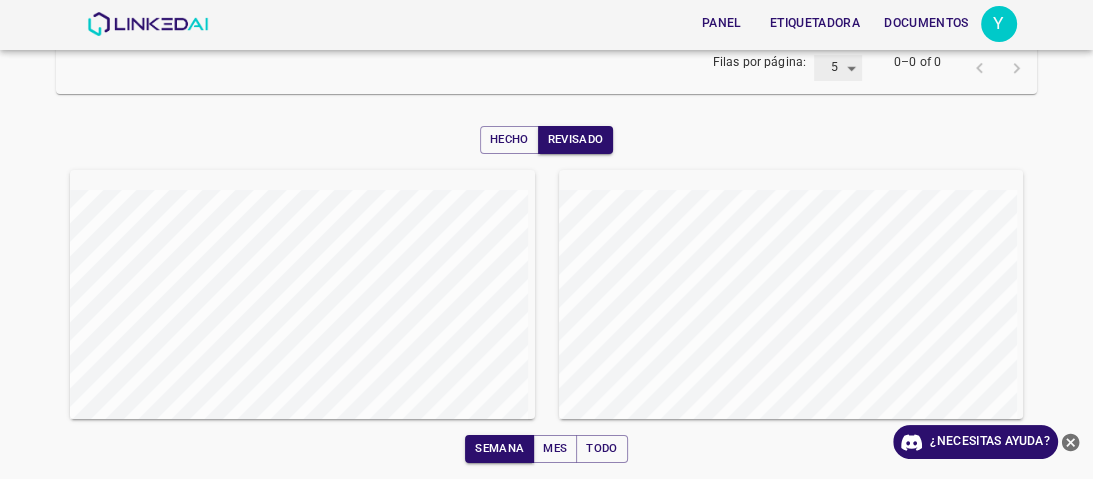 type on "25" 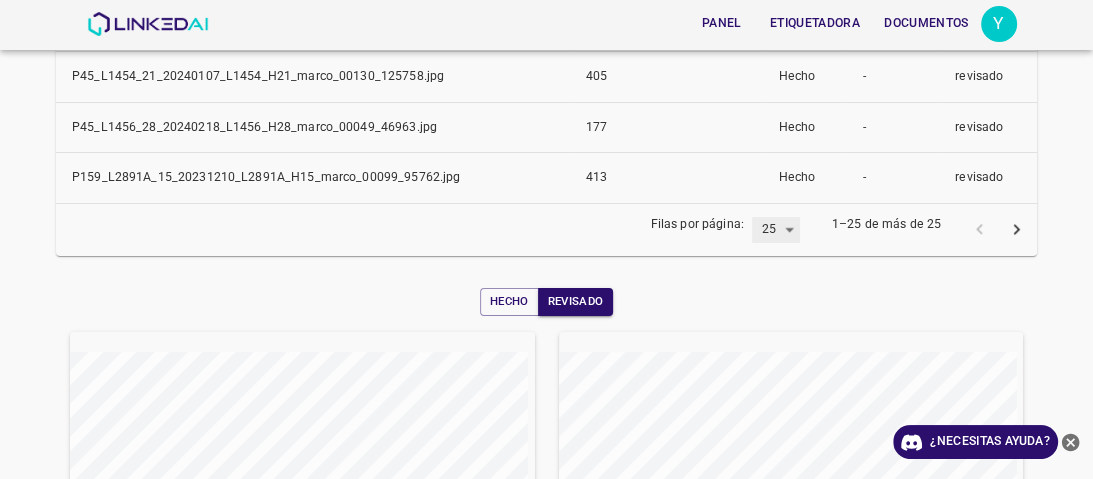 scroll, scrollTop: 1520, scrollLeft: 0, axis: vertical 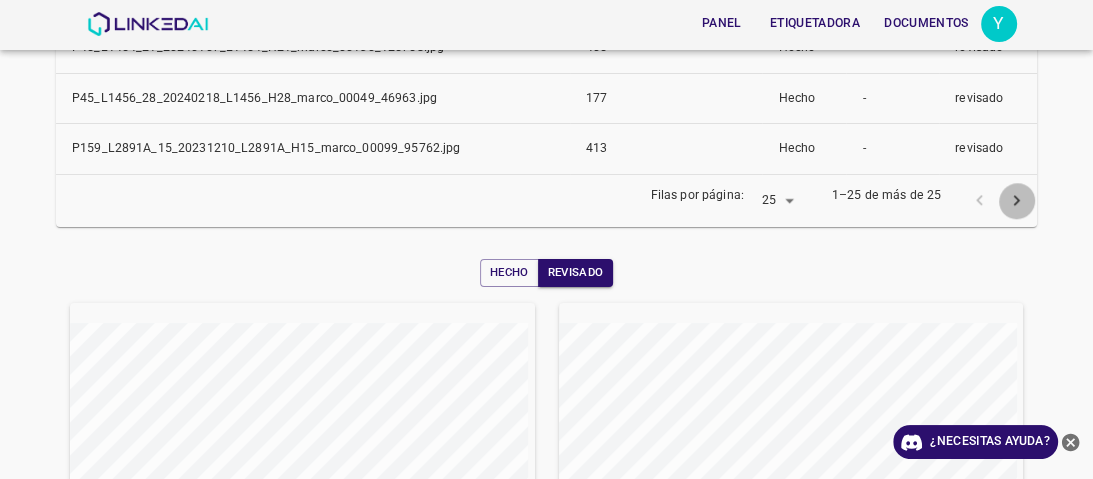 click at bounding box center (1016, 200) 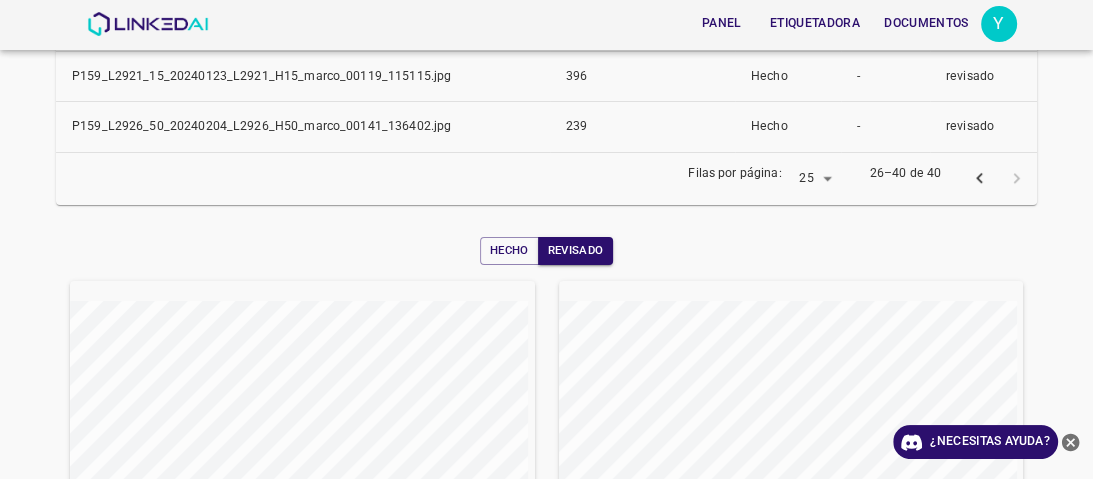 scroll, scrollTop: 1085, scrollLeft: 0, axis: vertical 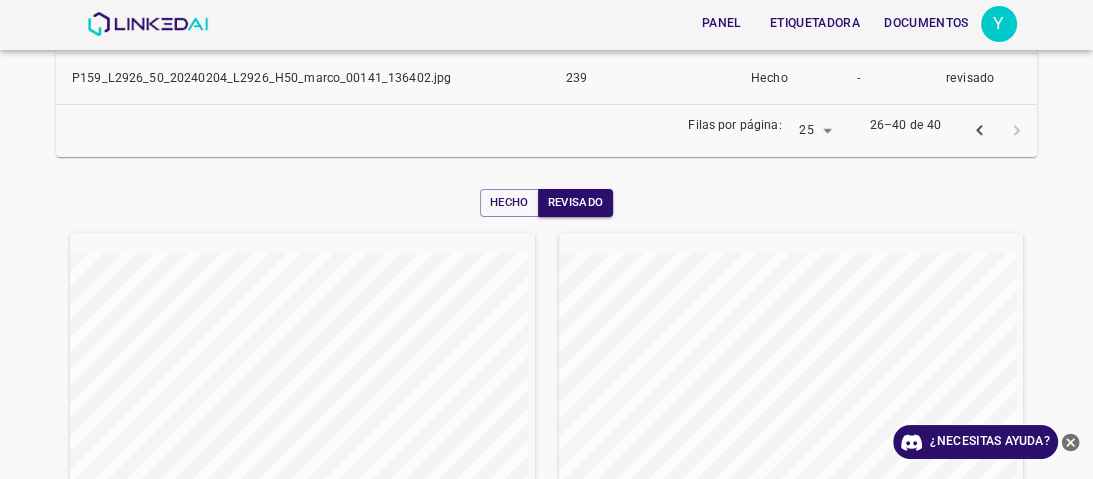 click 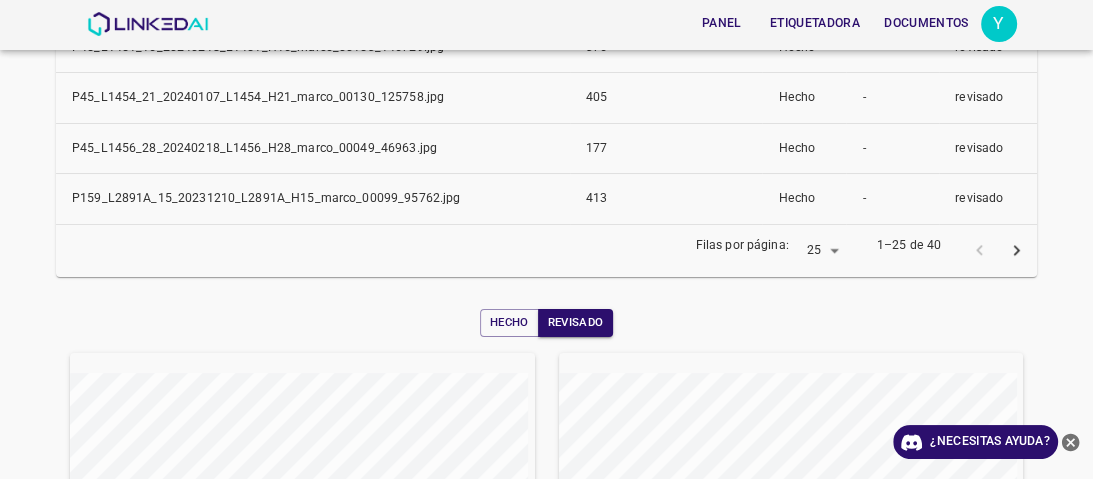 scroll, scrollTop: 1485, scrollLeft: 0, axis: vertical 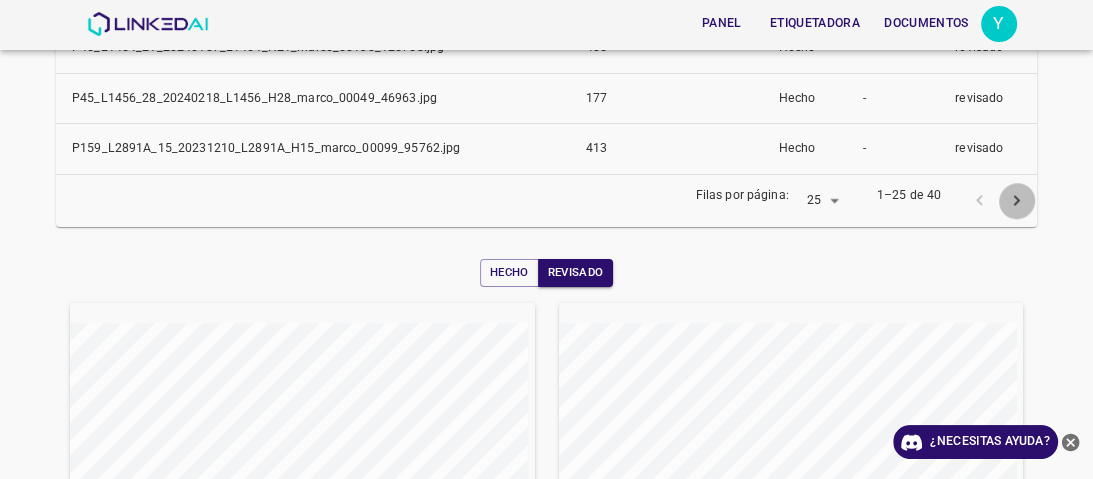click 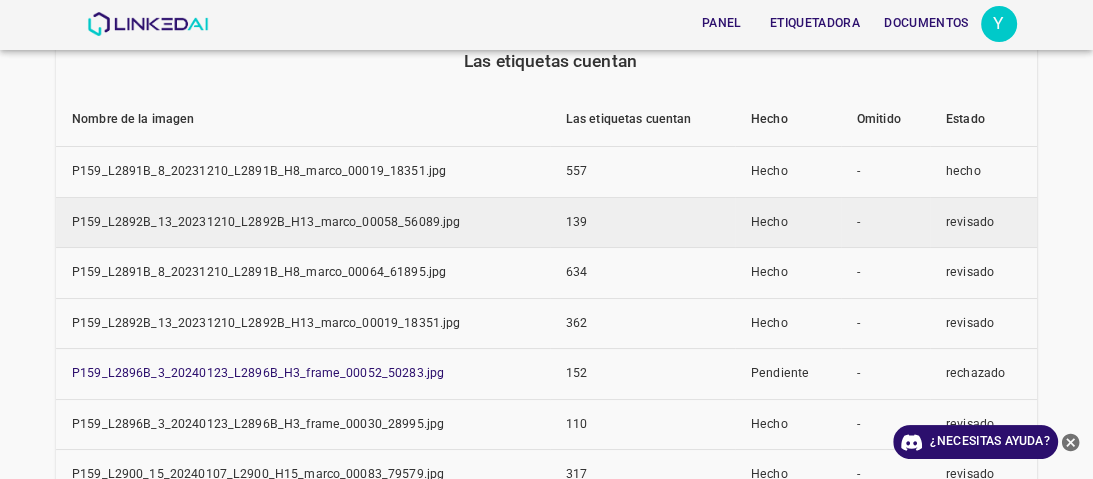 scroll, scrollTop: 365, scrollLeft: 0, axis: vertical 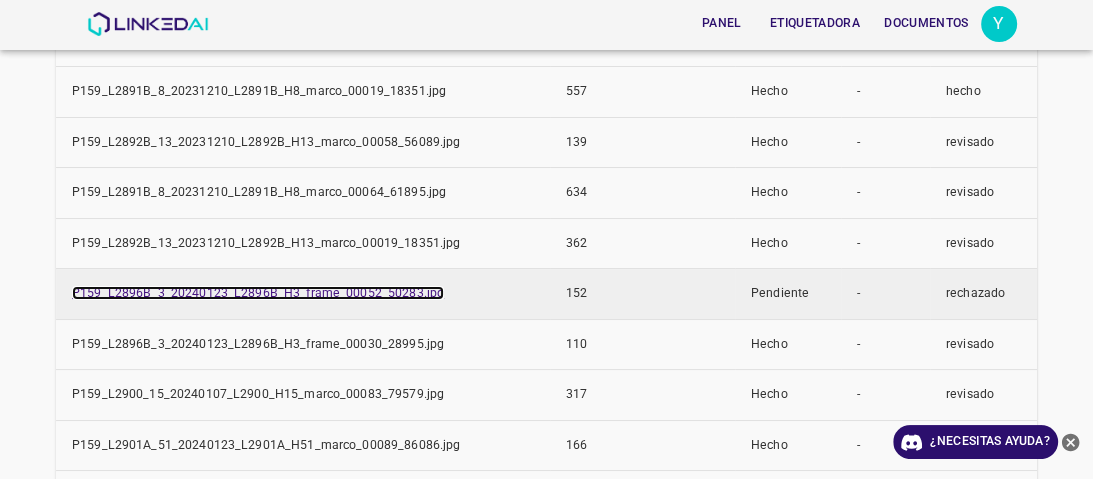 click on "P159_L2896B_3_20240123_L2896B_H3_frame_00052_50283.jpg" at bounding box center [258, 293] 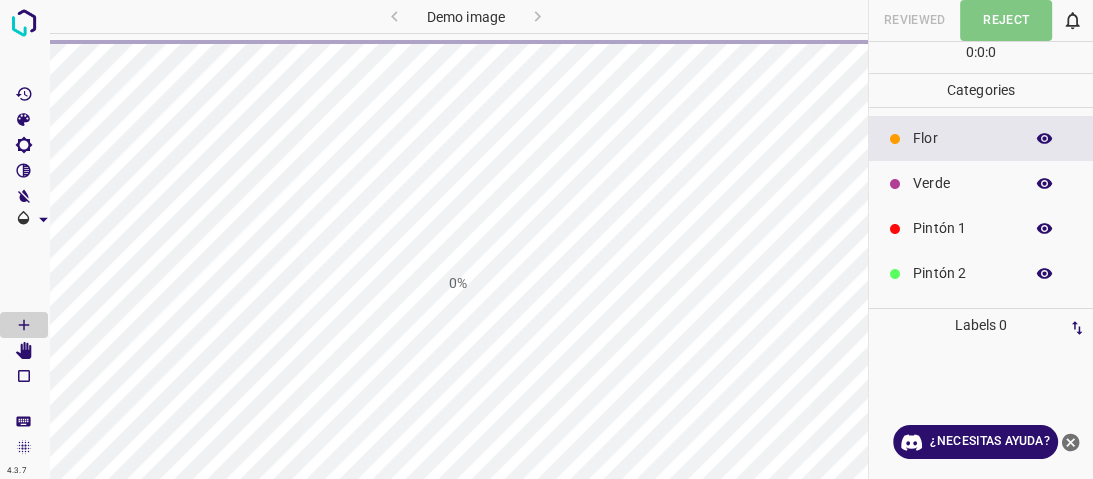 scroll, scrollTop: 0, scrollLeft: 0, axis: both 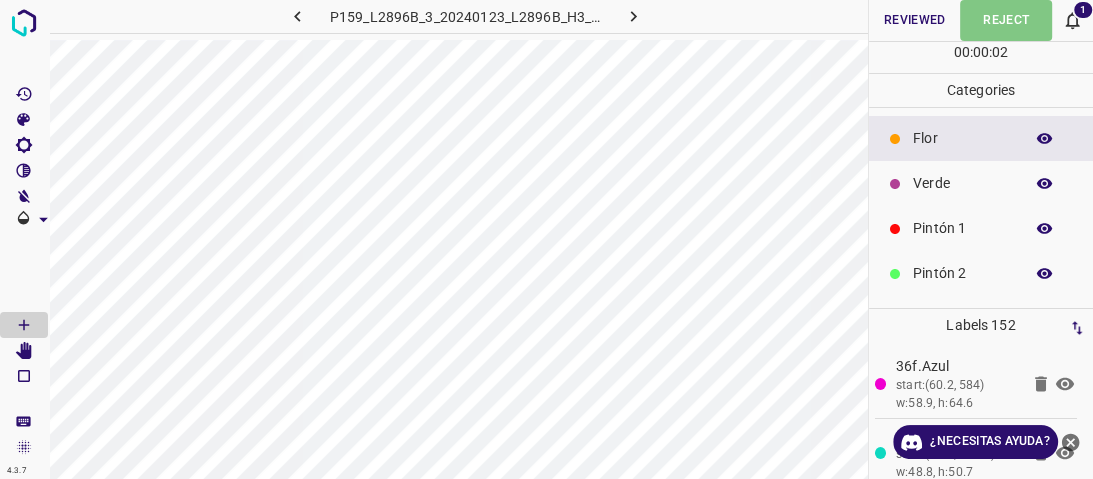 click on "1" at bounding box center (1083, 10) 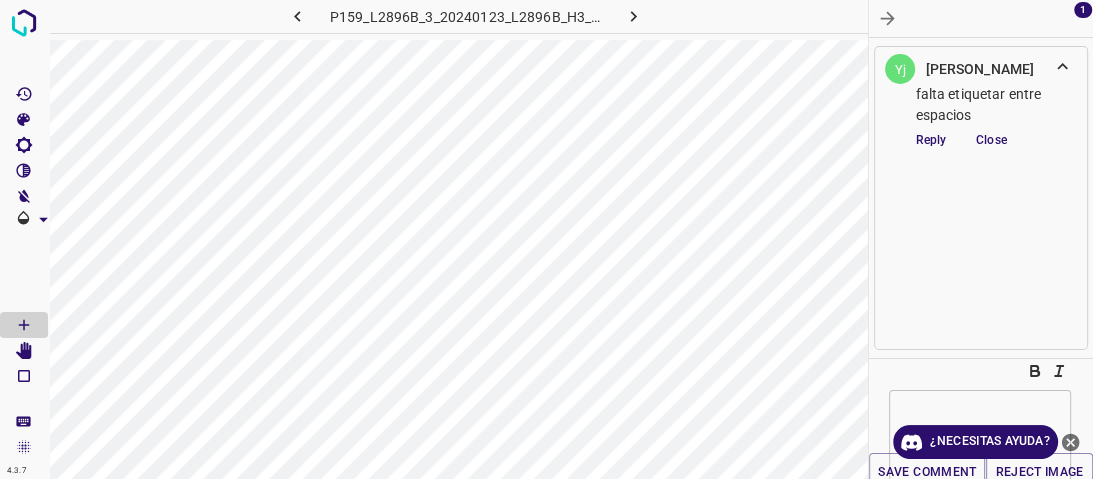 click on "1" at bounding box center (1083, 10) 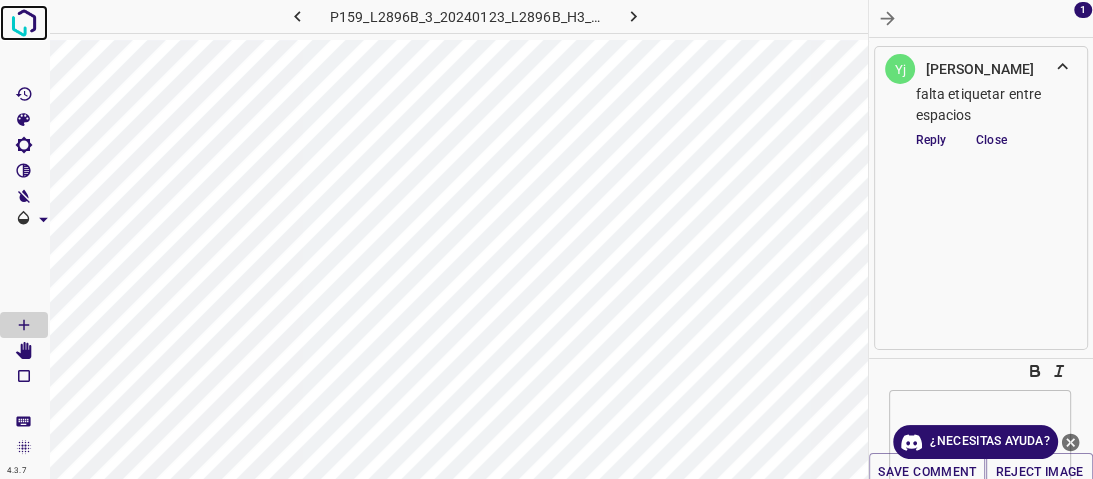 click at bounding box center (24, 23) 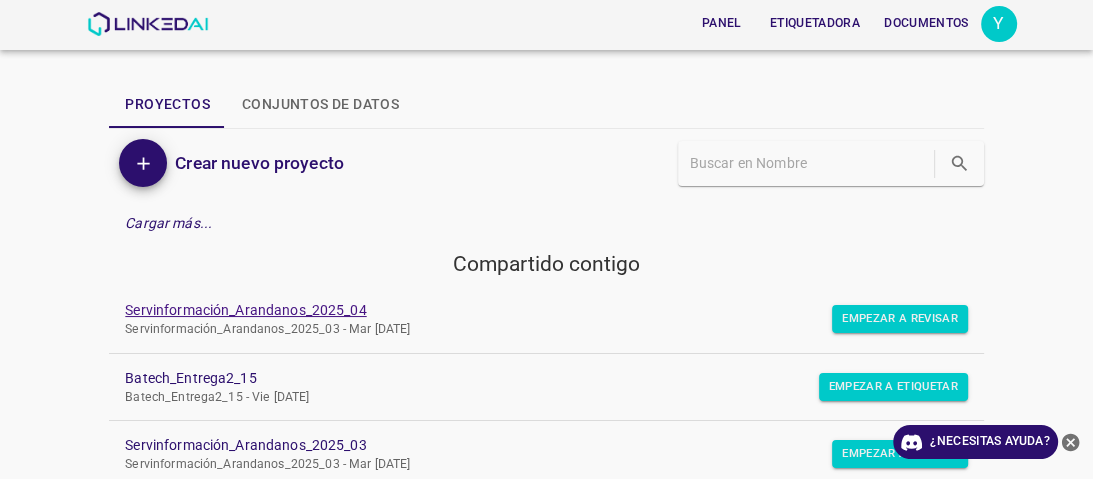 scroll, scrollTop: 160, scrollLeft: 0, axis: vertical 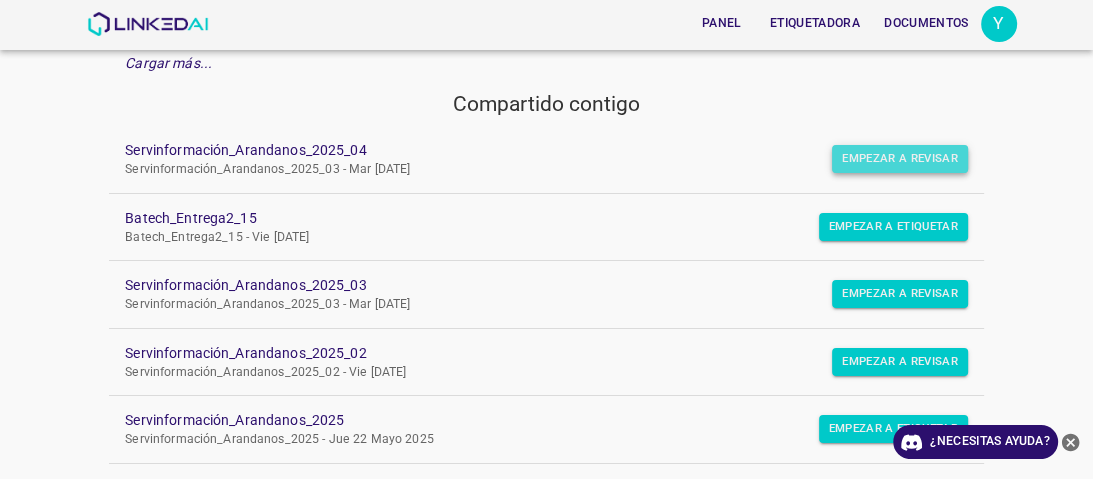 click on "Empezar a revisar" at bounding box center (900, 159) 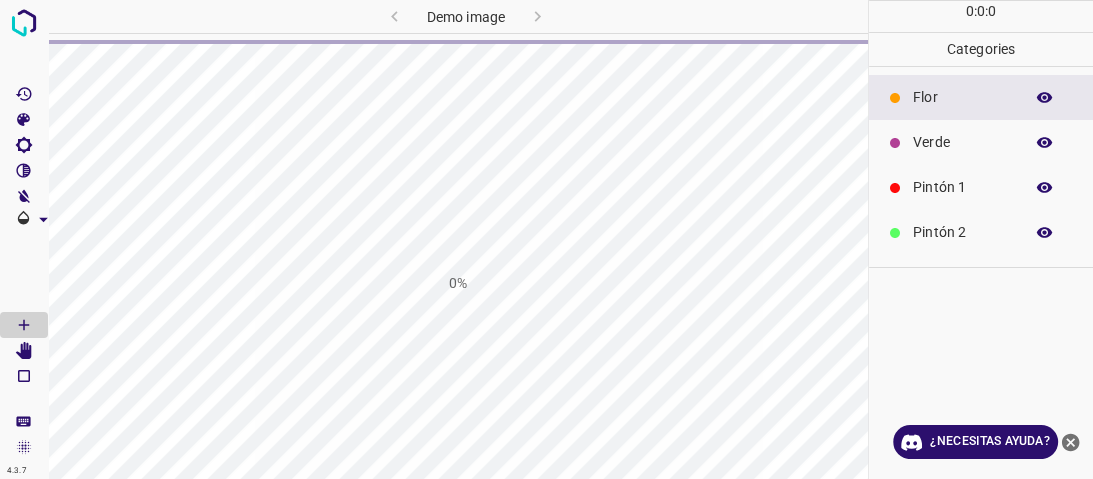 scroll, scrollTop: 0, scrollLeft: 0, axis: both 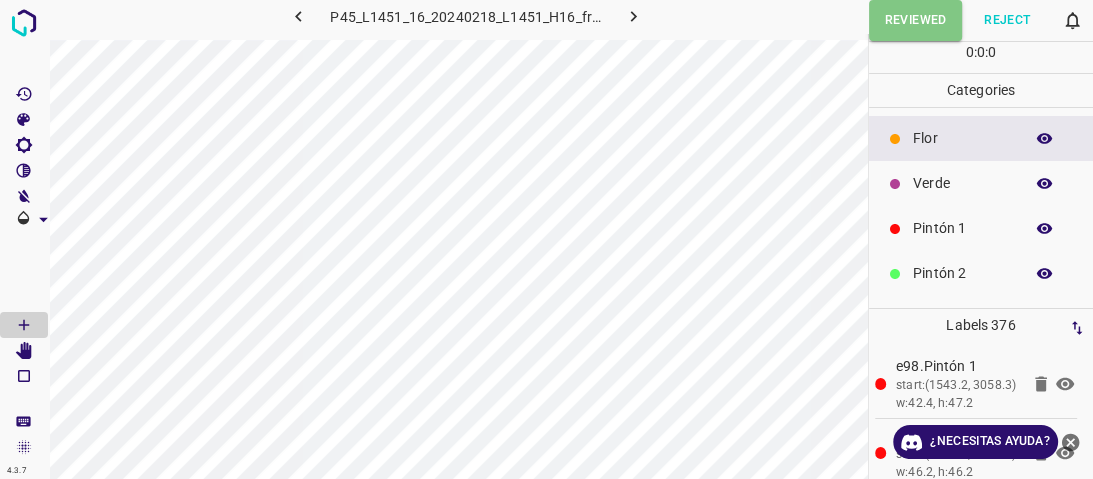 click 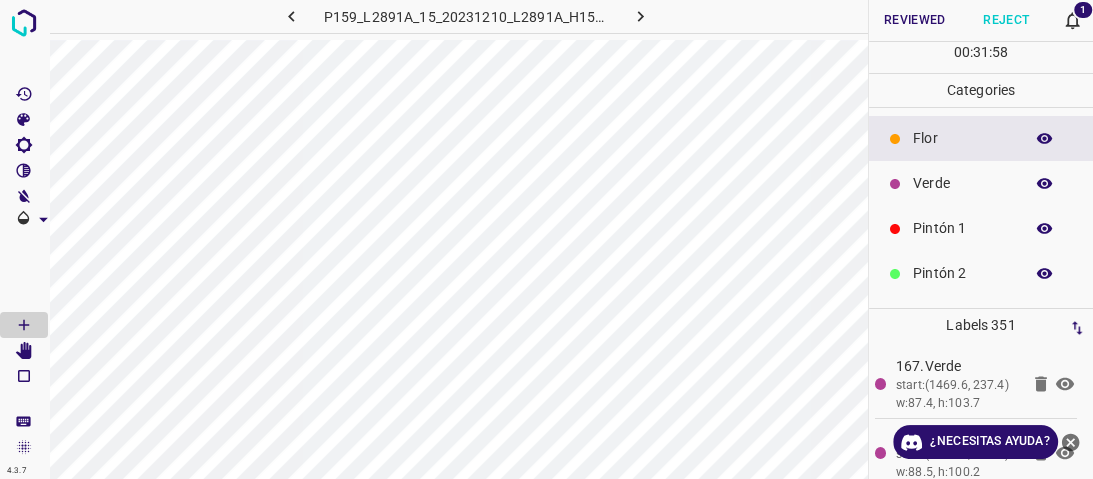 click on "1" at bounding box center (1083, 10) 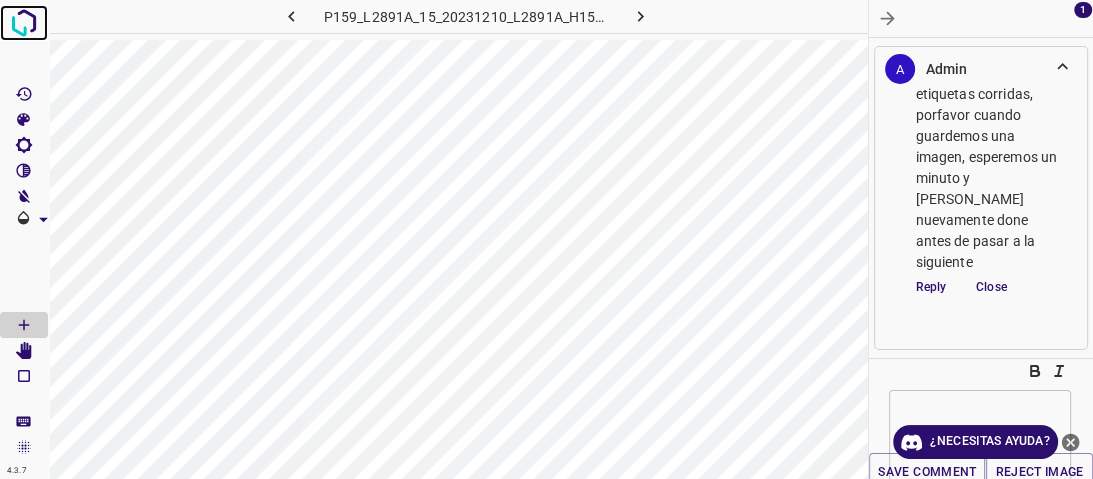 click at bounding box center (24, 23) 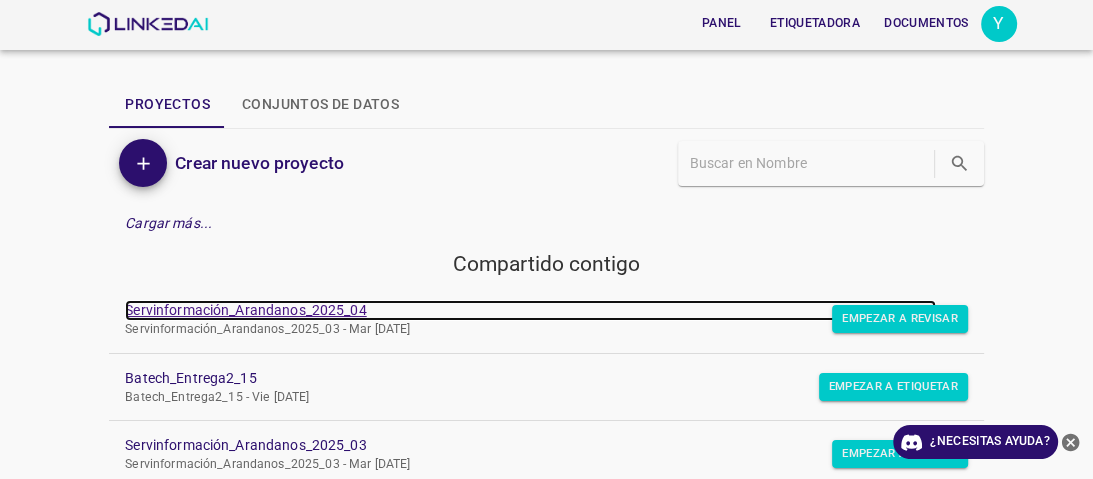 click on "Servinformación_Arandanos_2025_04" at bounding box center [245, 310] 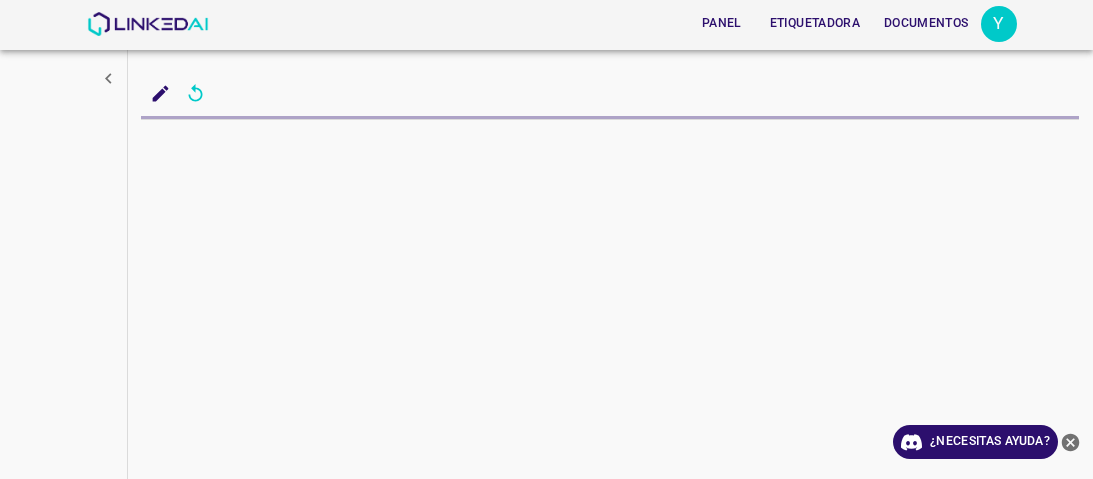 scroll, scrollTop: 0, scrollLeft: 0, axis: both 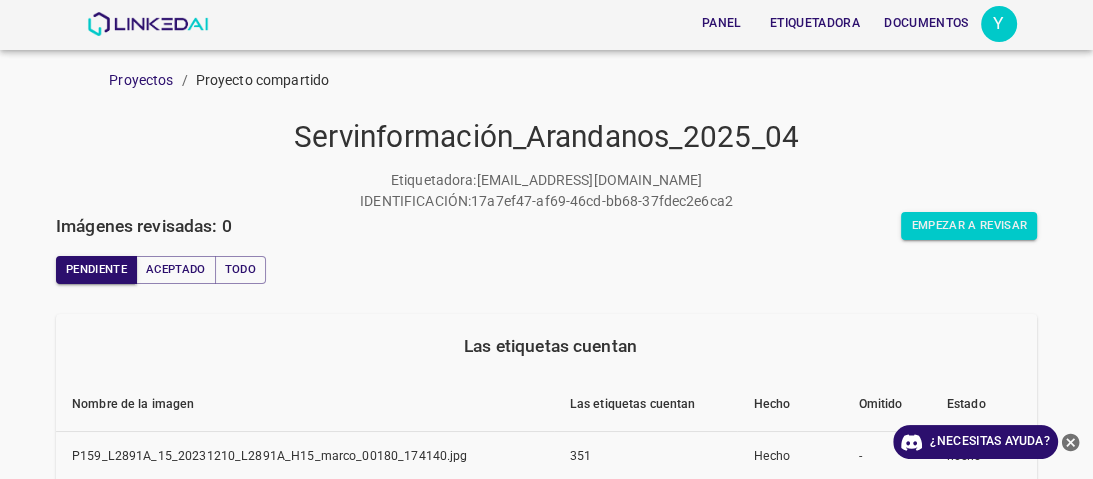 click on "Pendiente Aceptado Todo" at bounding box center (546, 270) 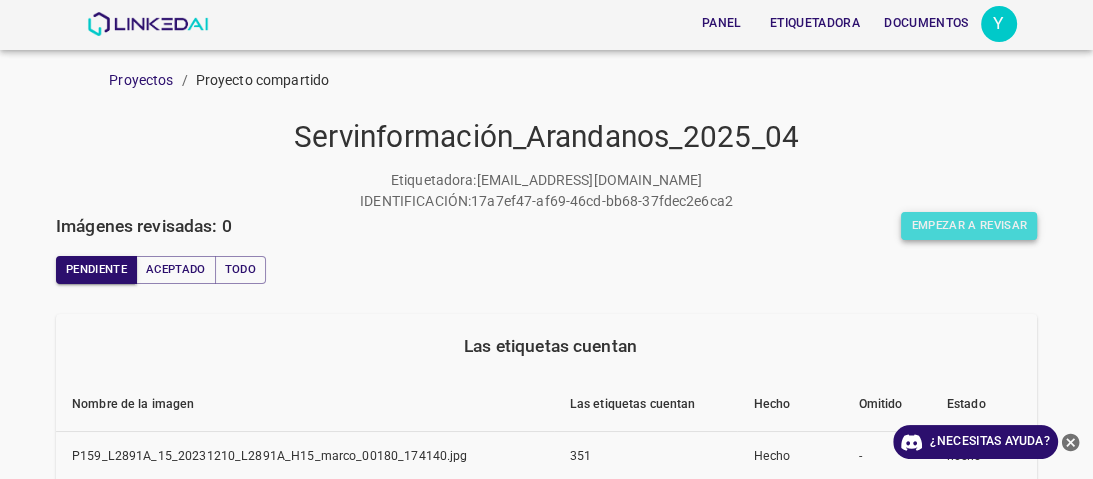 click on "Empezar a revisar" at bounding box center (969, 225) 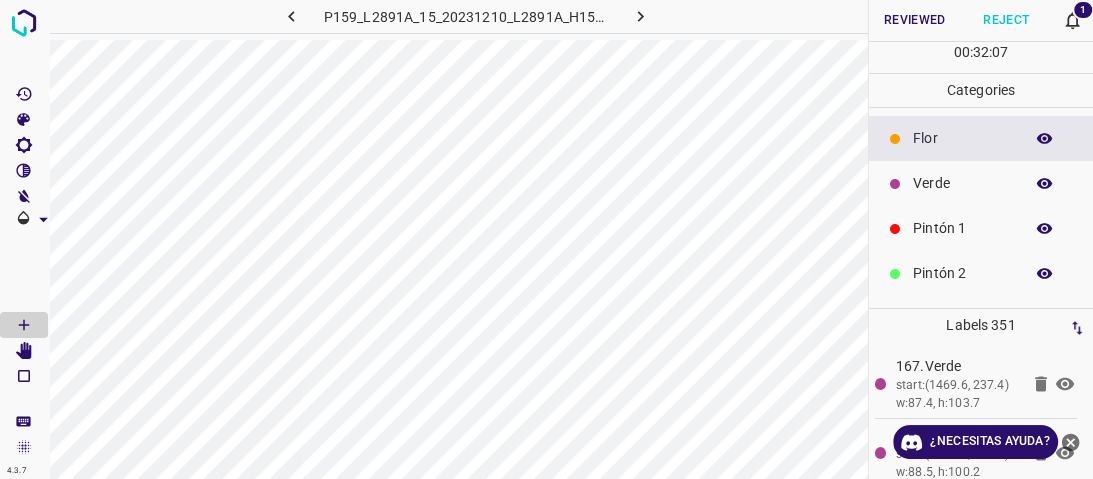click on "1" at bounding box center (1083, 10) 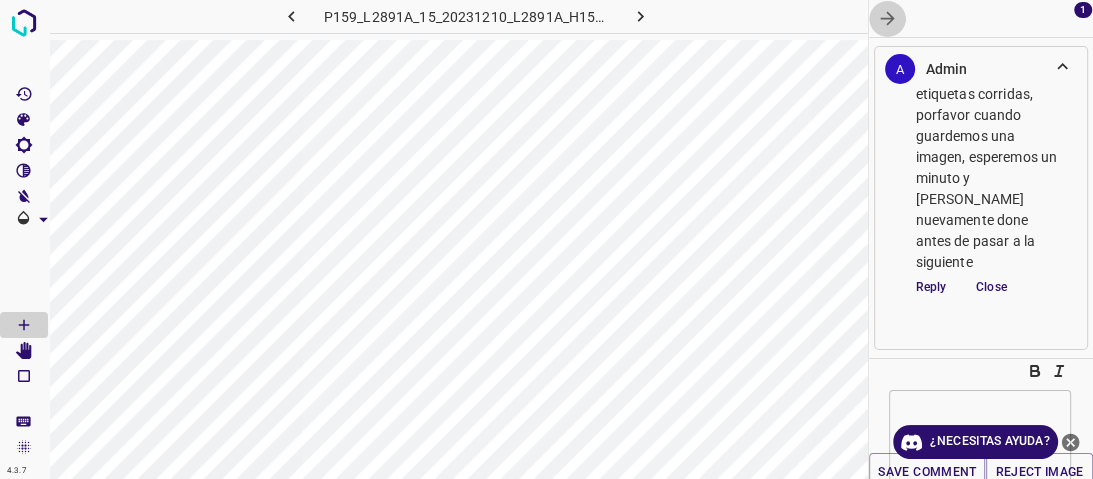 click 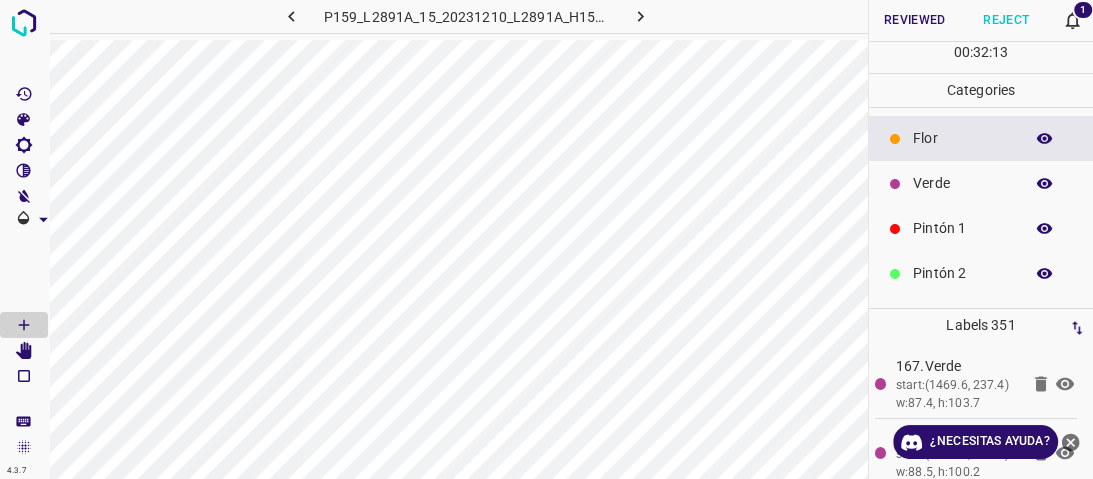 click on "1" at bounding box center (1083, 10) 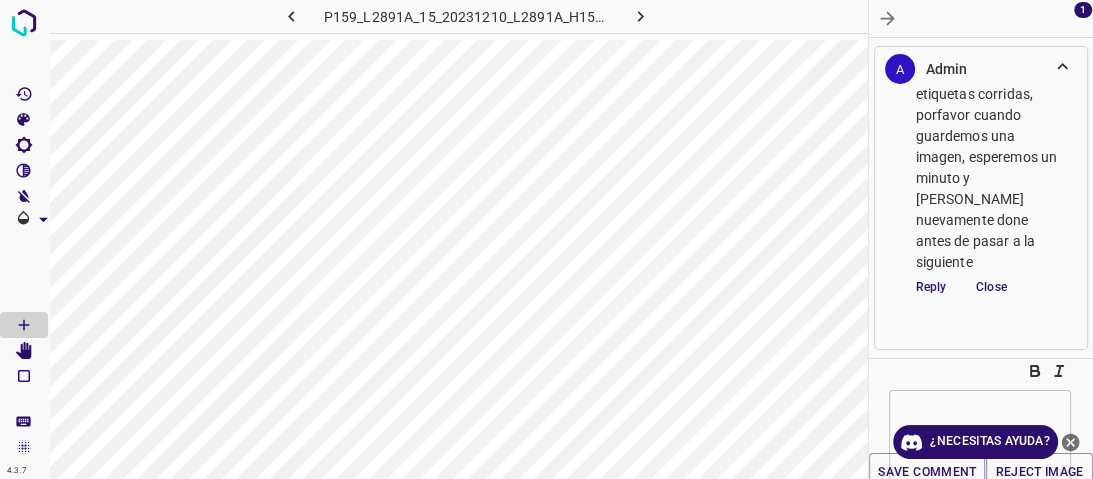 click 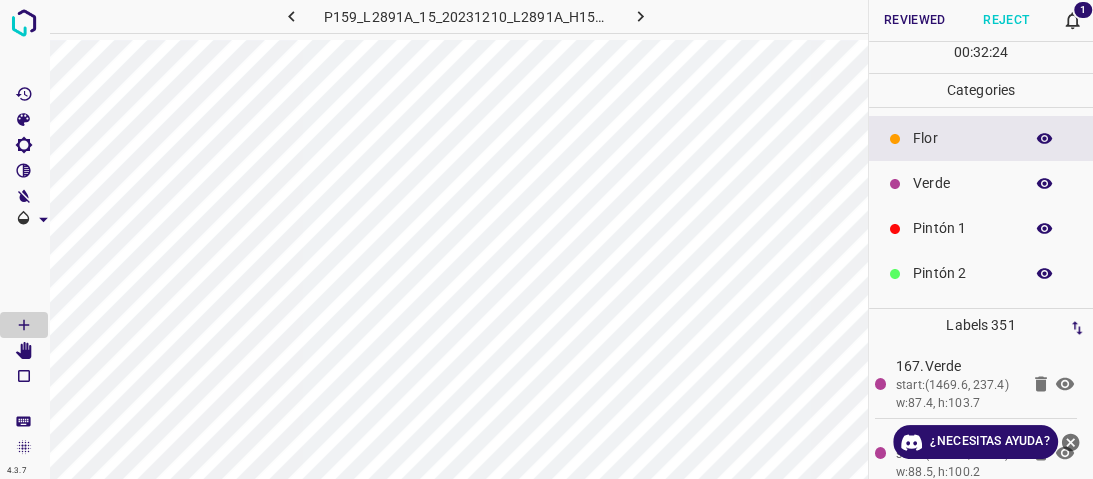 click 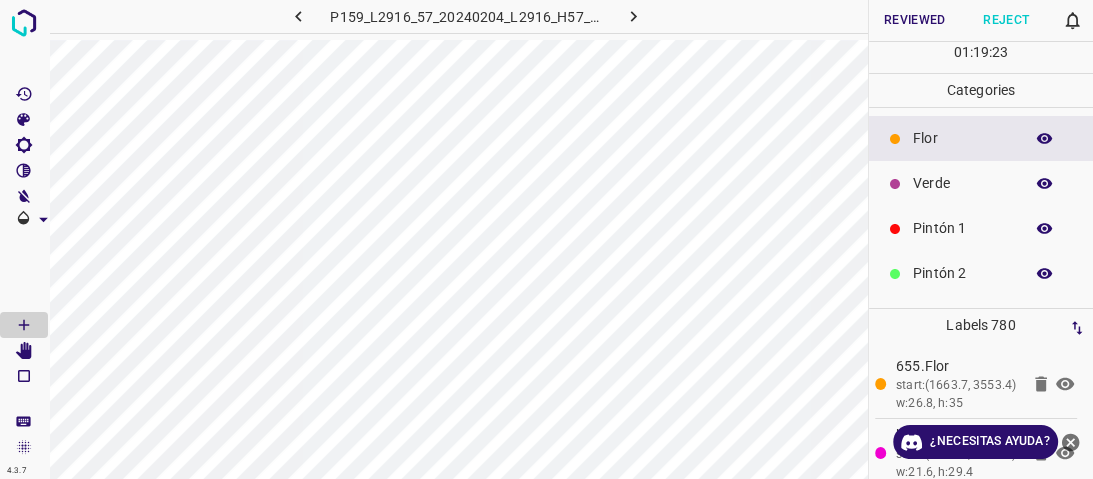 scroll, scrollTop: 145, scrollLeft: 0, axis: vertical 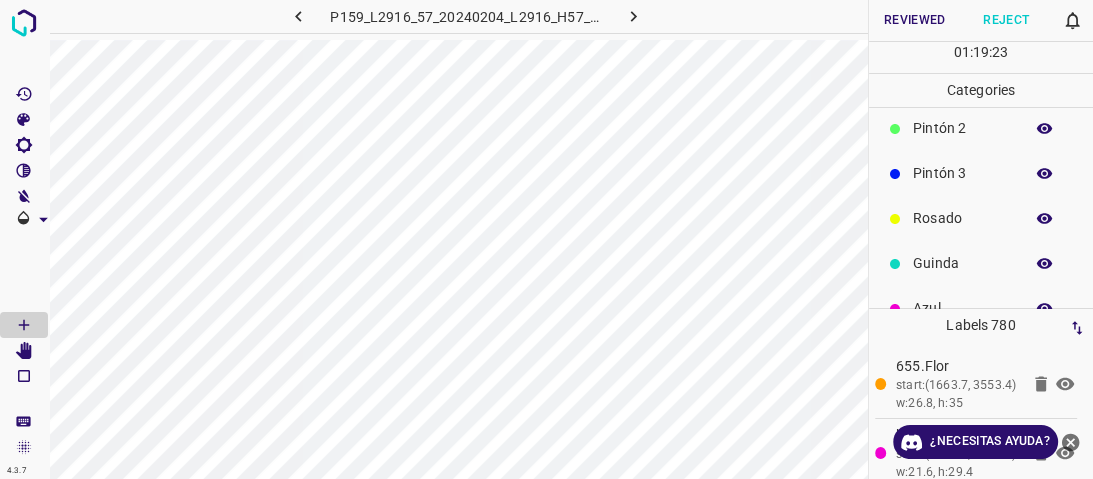 click 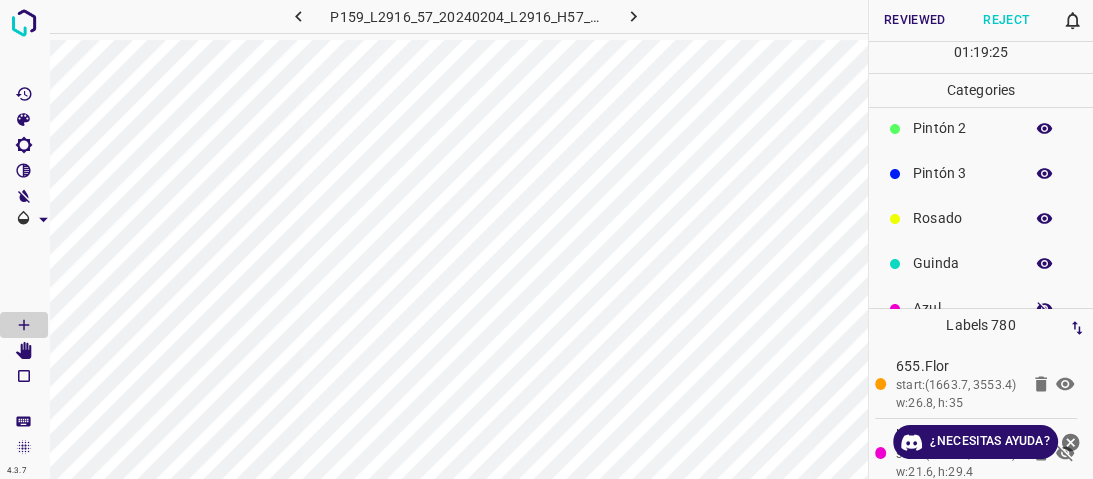 scroll, scrollTop: 176, scrollLeft: 0, axis: vertical 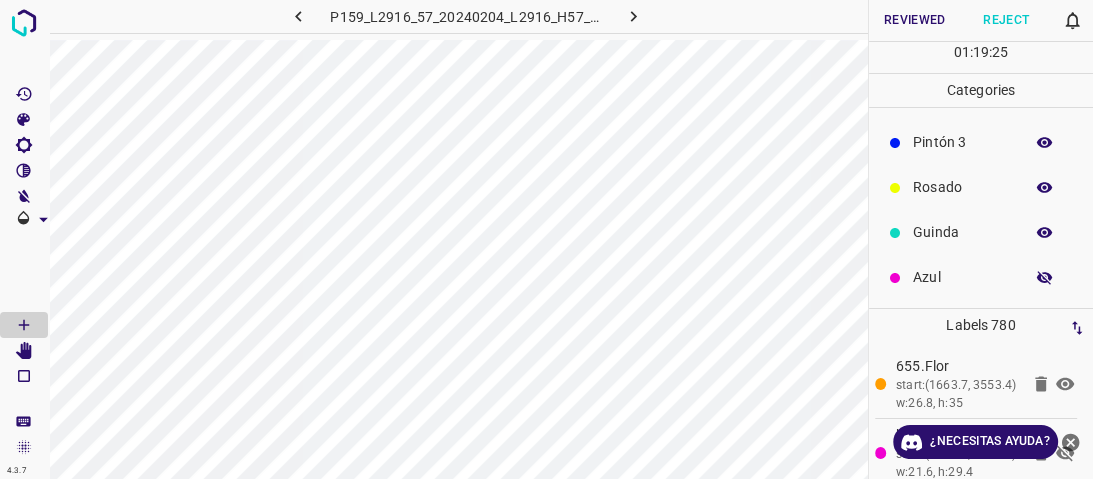 click 